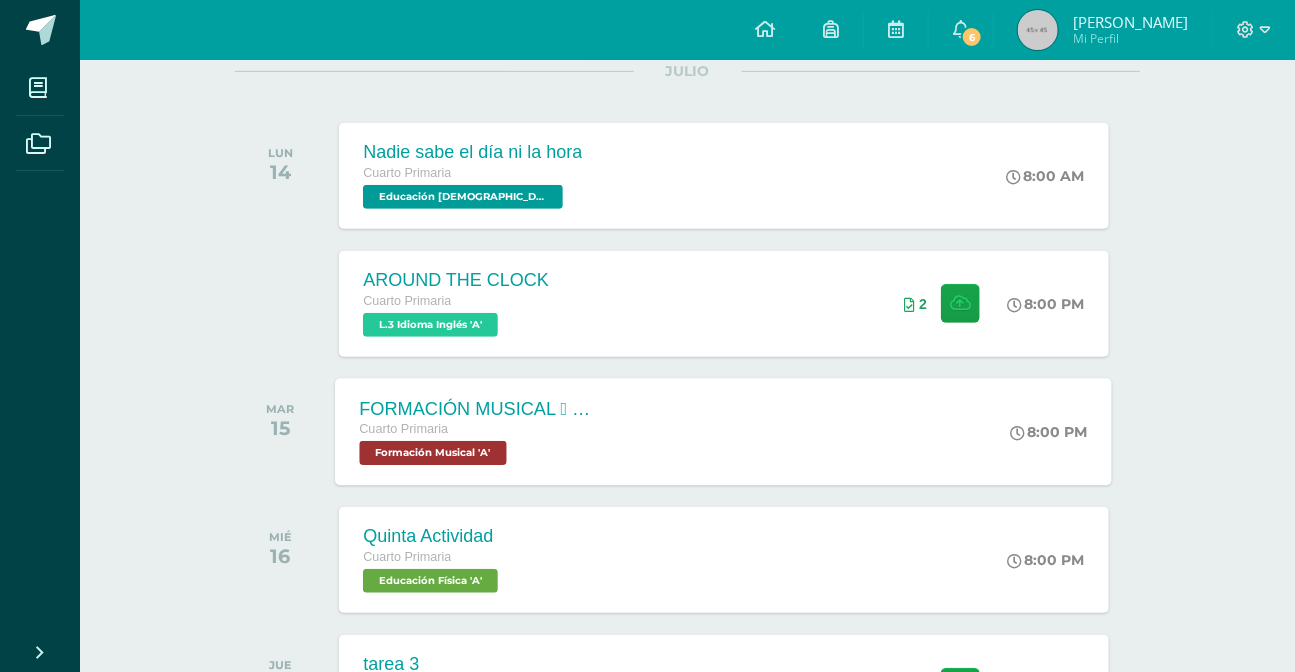 scroll, scrollTop: 181, scrollLeft: 0, axis: vertical 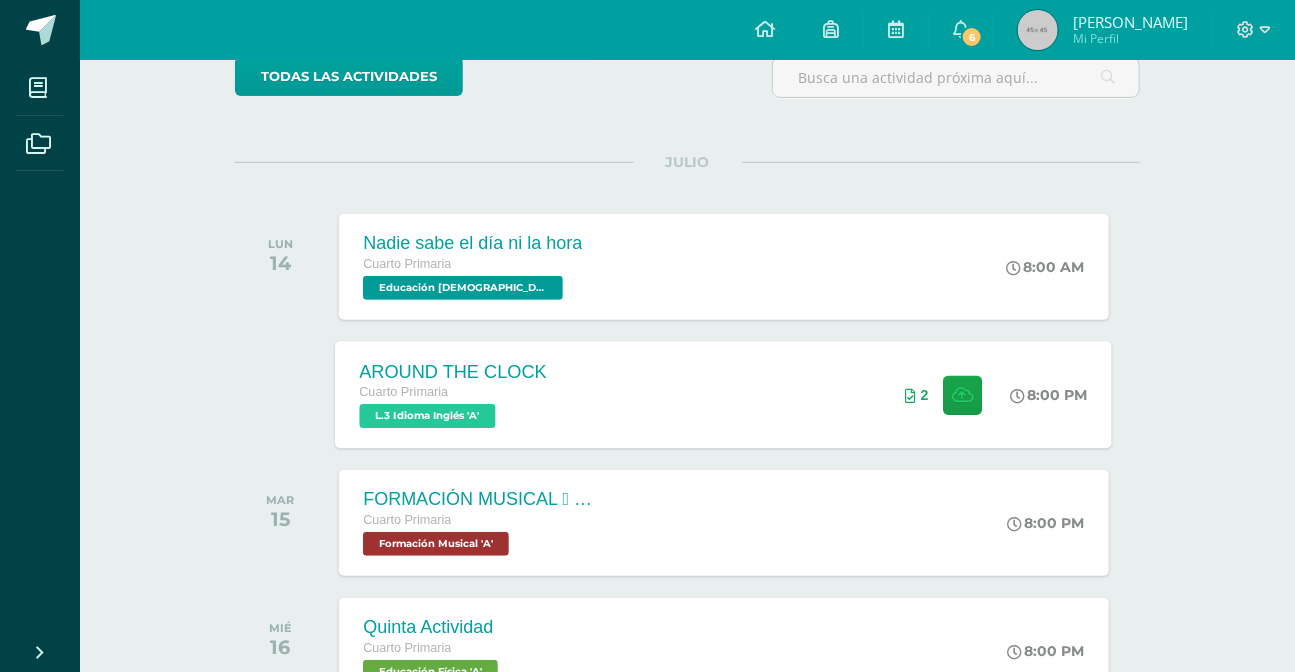 click on "AROUND THE CLOCK
Cuarto Primaria
L.3 Idioma Inglés 'A'
8:00 PM
2
AROUND THE CLOCK
L.3 Idioma Inglés" at bounding box center (724, 394) 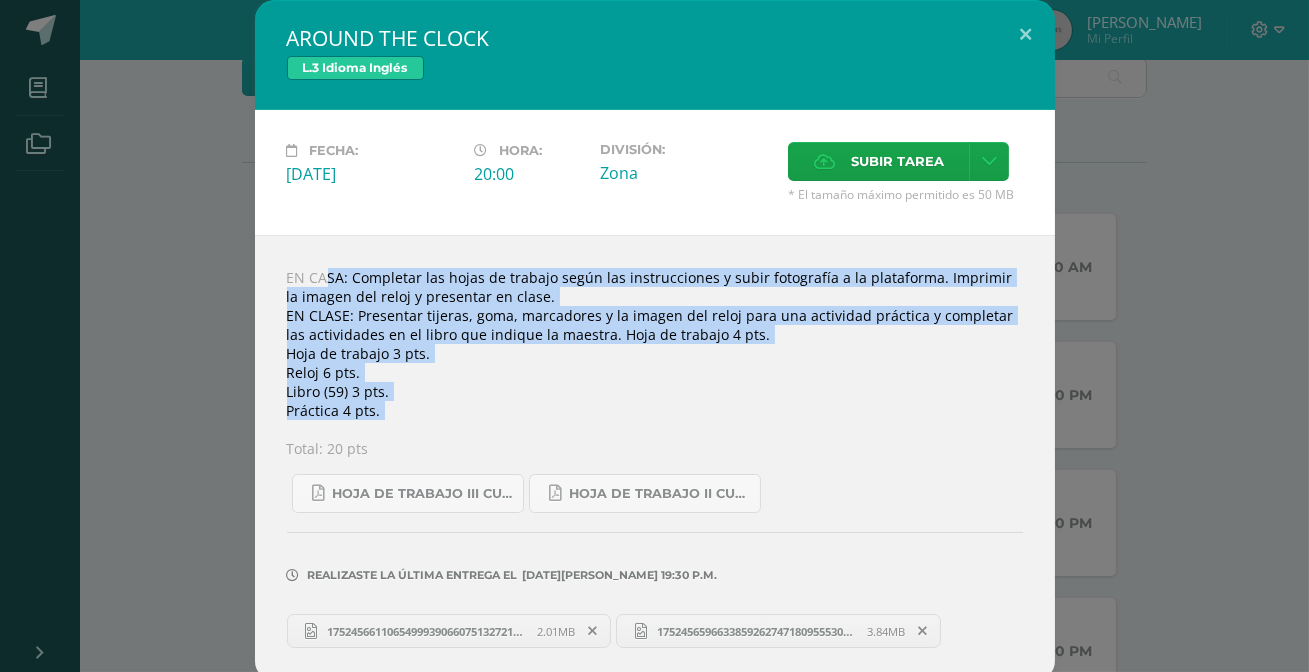 drag, startPoint x: 337, startPoint y: 307, endPoint x: 500, endPoint y: 432, distance: 205.41179 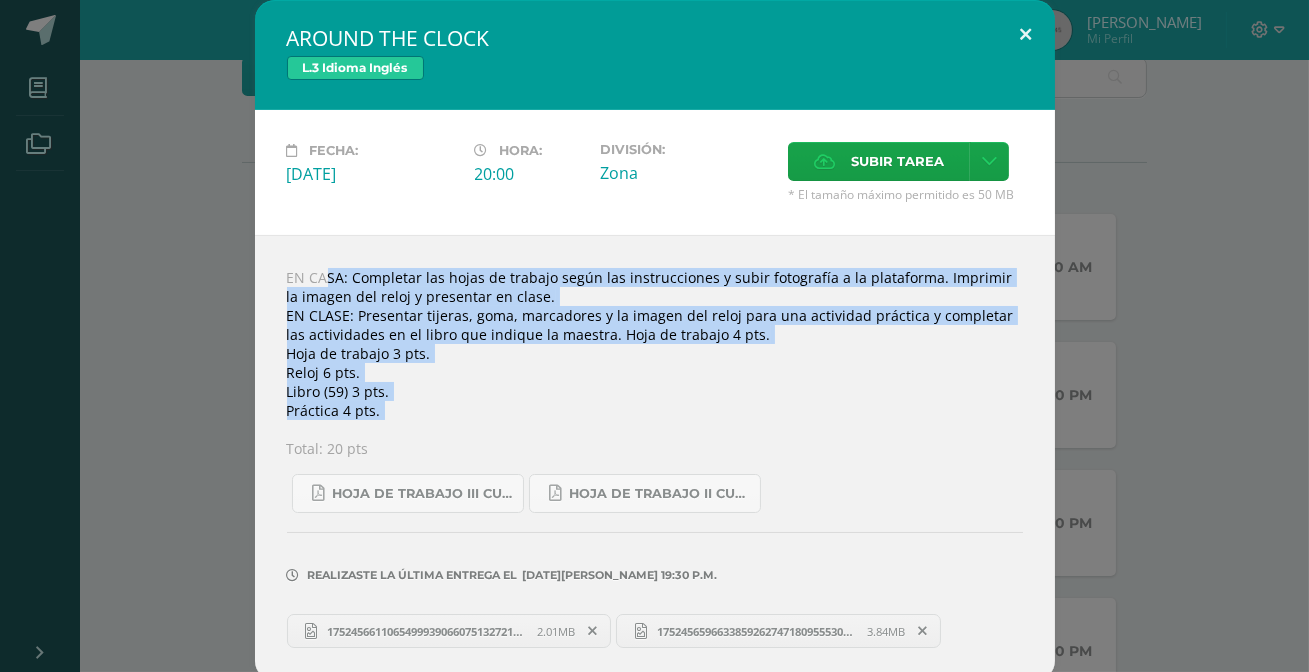 click on "AROUND THE CLOCK
L.3 Idioma Inglés
Fecha:
Lunes 14 de Julio
Hora:
20:00
División:
Zona" at bounding box center (655, 340) 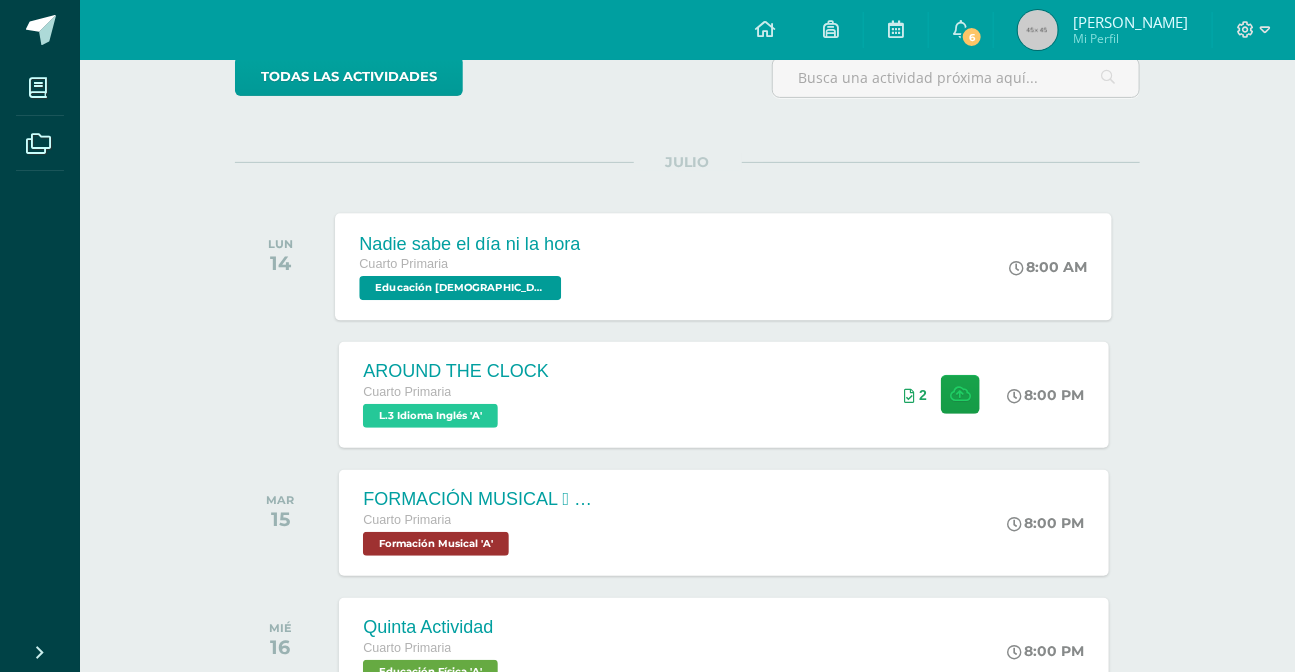 click on "Nadie sabe el día ni la hora
Cuarto Primaria
Educación Cristiana 'A'
8:00 AM
Nadie sabe el día ni la hora
Educación Cristiana
Cargando contenido" at bounding box center (724, 266) 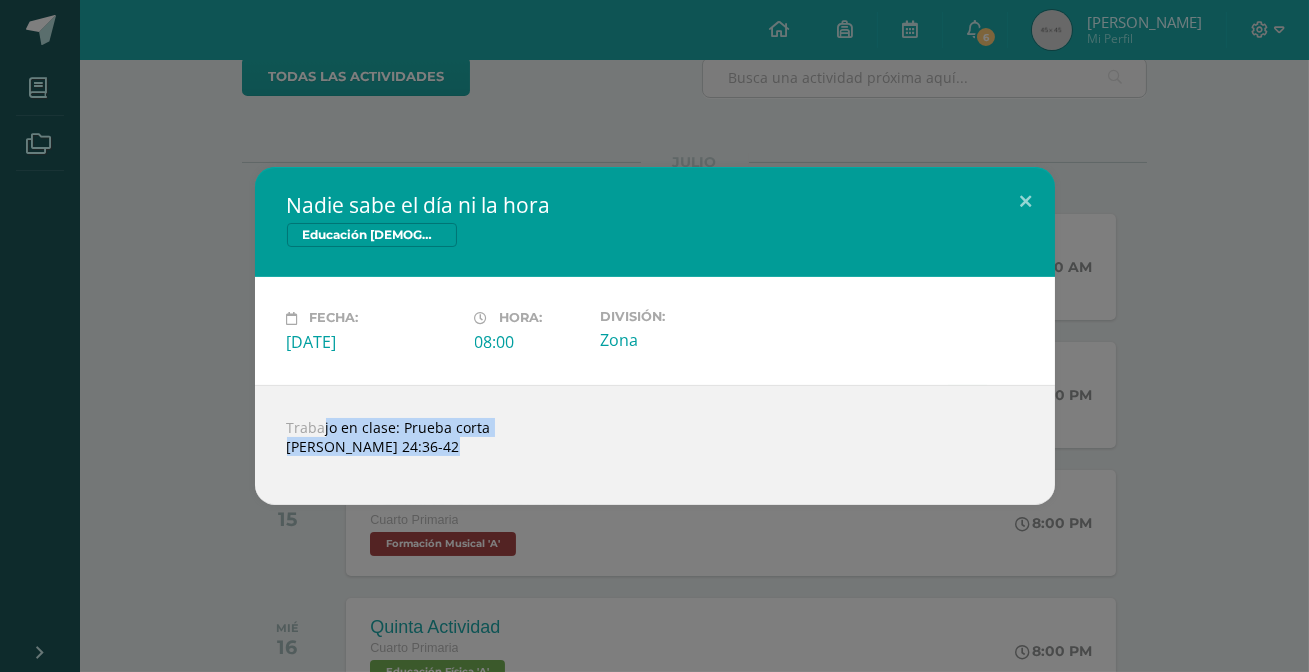 drag, startPoint x: 278, startPoint y: 409, endPoint x: 451, endPoint y: 455, distance: 179.01117 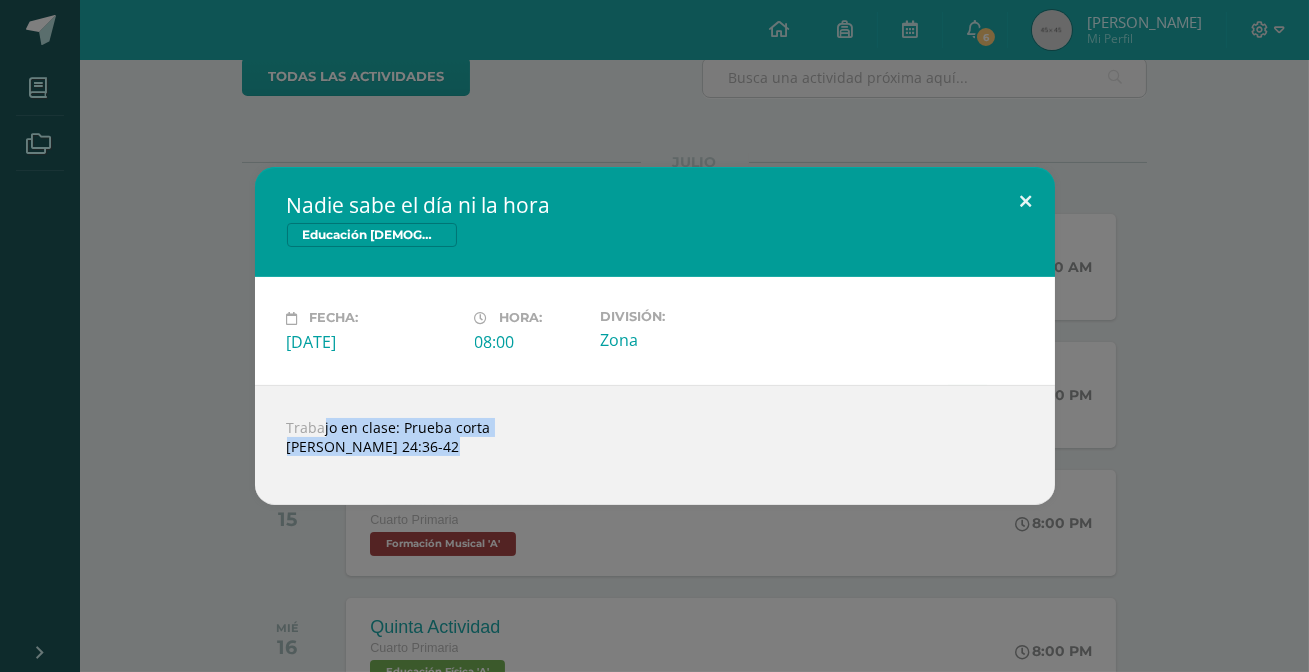 click at bounding box center [1026, 201] 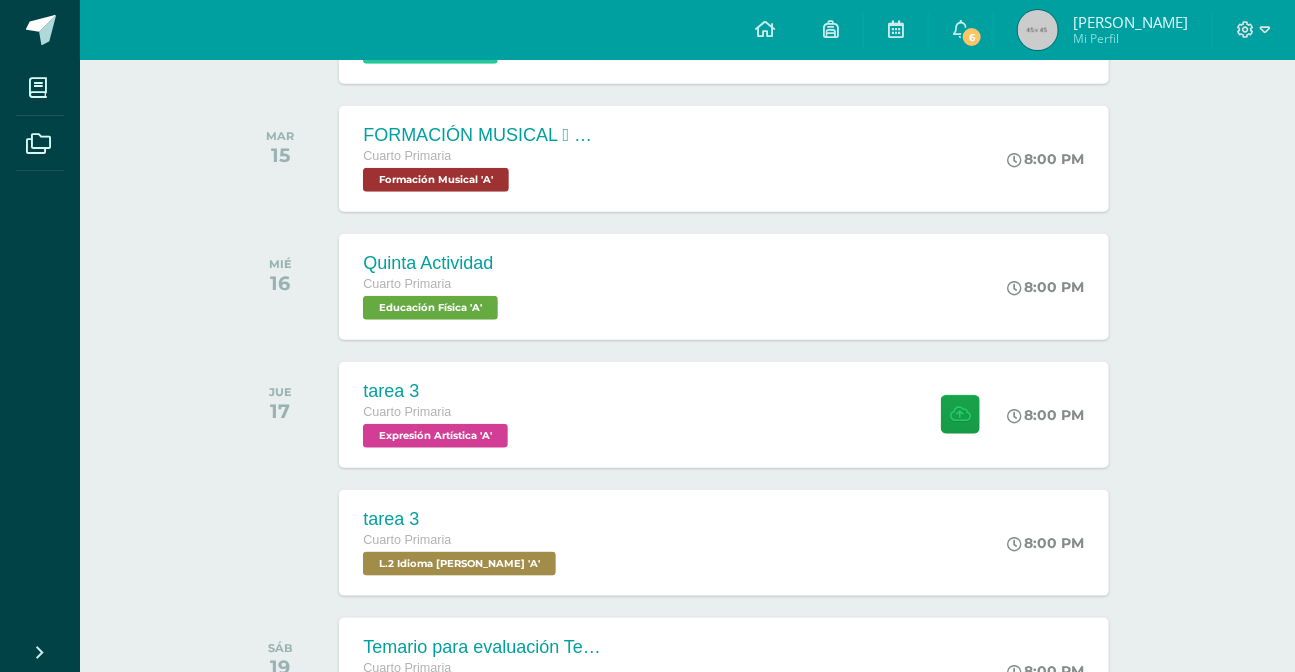 scroll, scrollTop: 0, scrollLeft: 0, axis: both 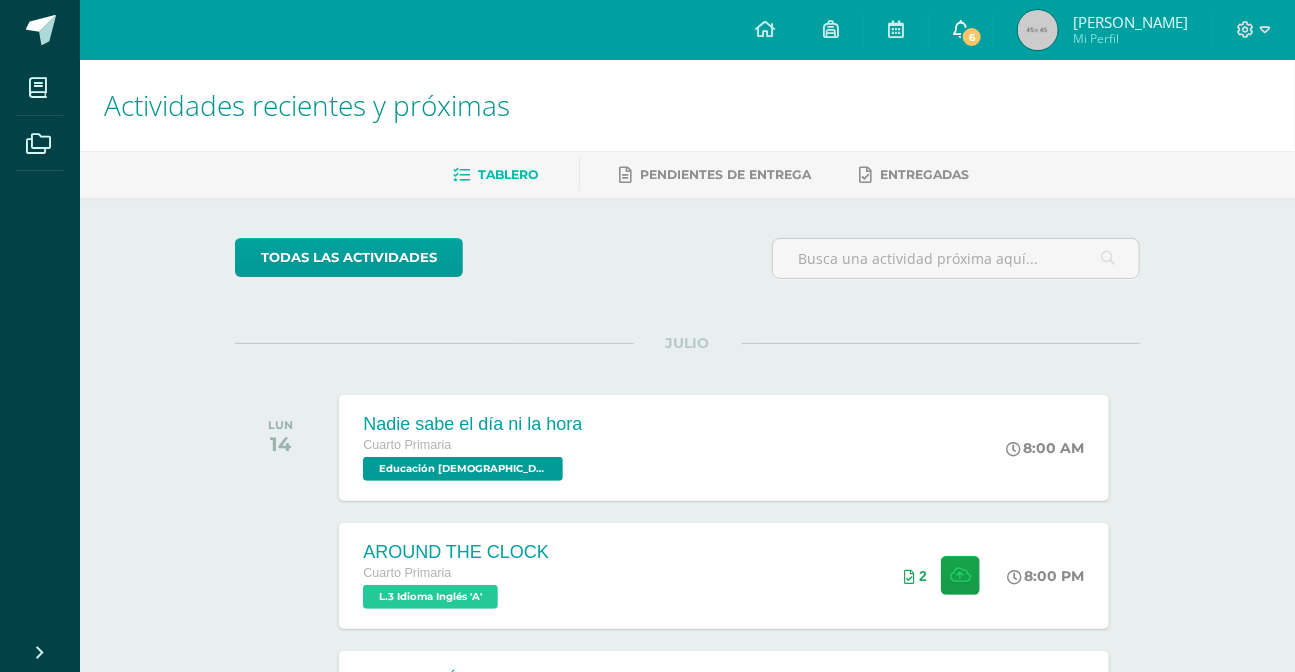 click on "6" at bounding box center [972, 37] 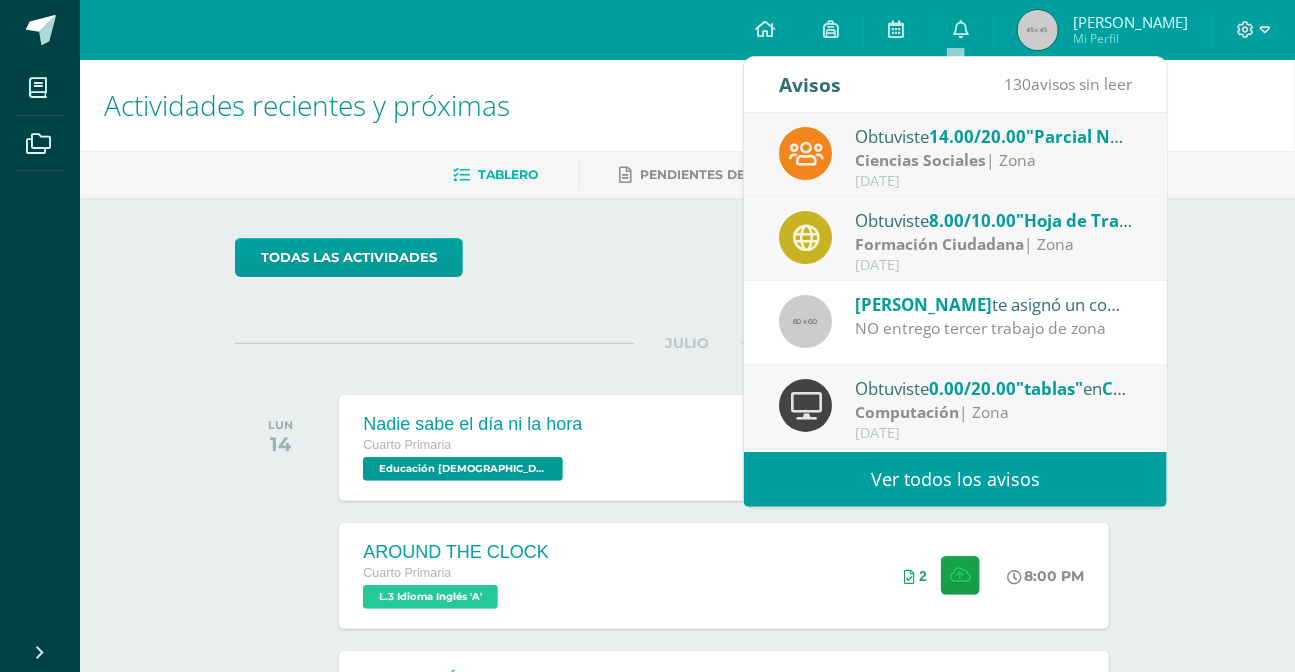 scroll, scrollTop: 90, scrollLeft: 0, axis: vertical 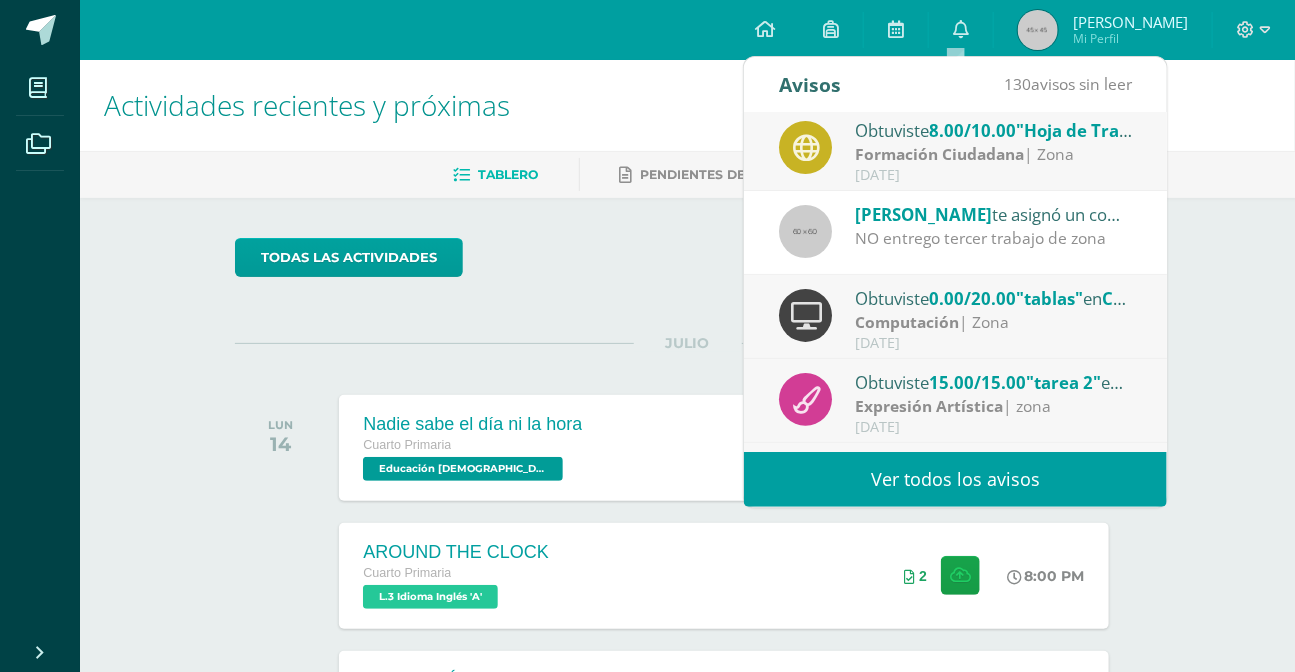 click on "Julio 12" at bounding box center (994, 343) 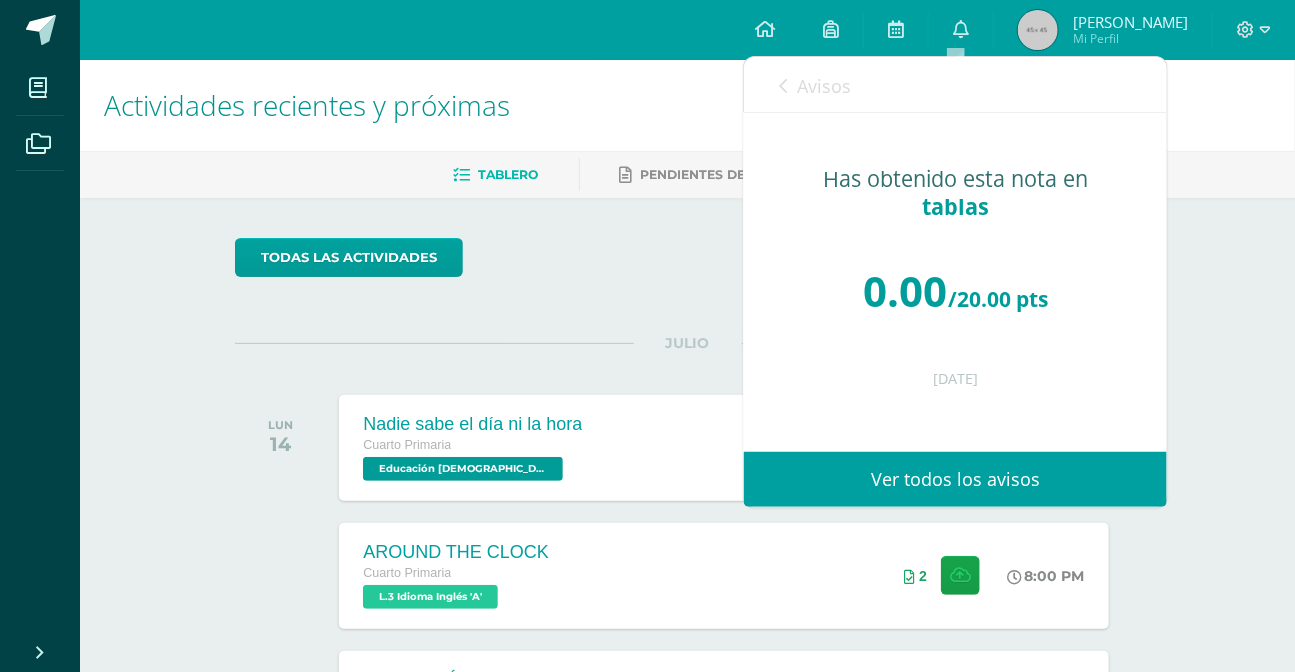 click on "Avisos" at bounding box center (815, 85) 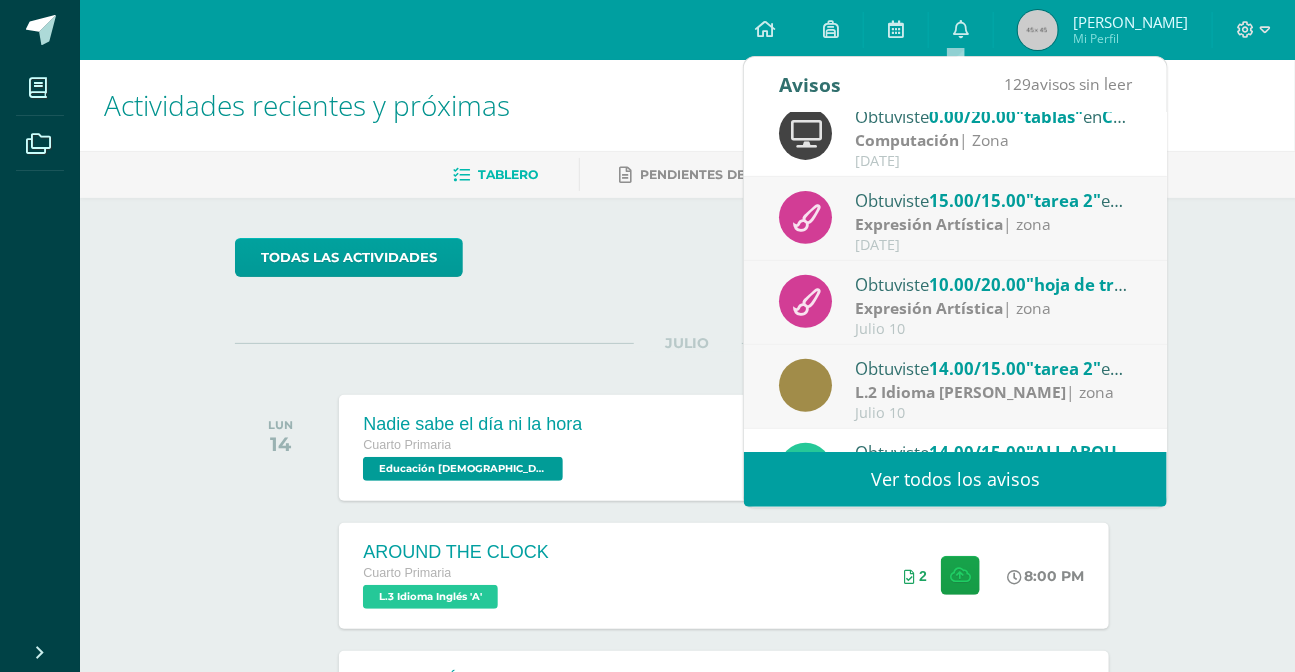 scroll, scrollTop: 332, scrollLeft: 0, axis: vertical 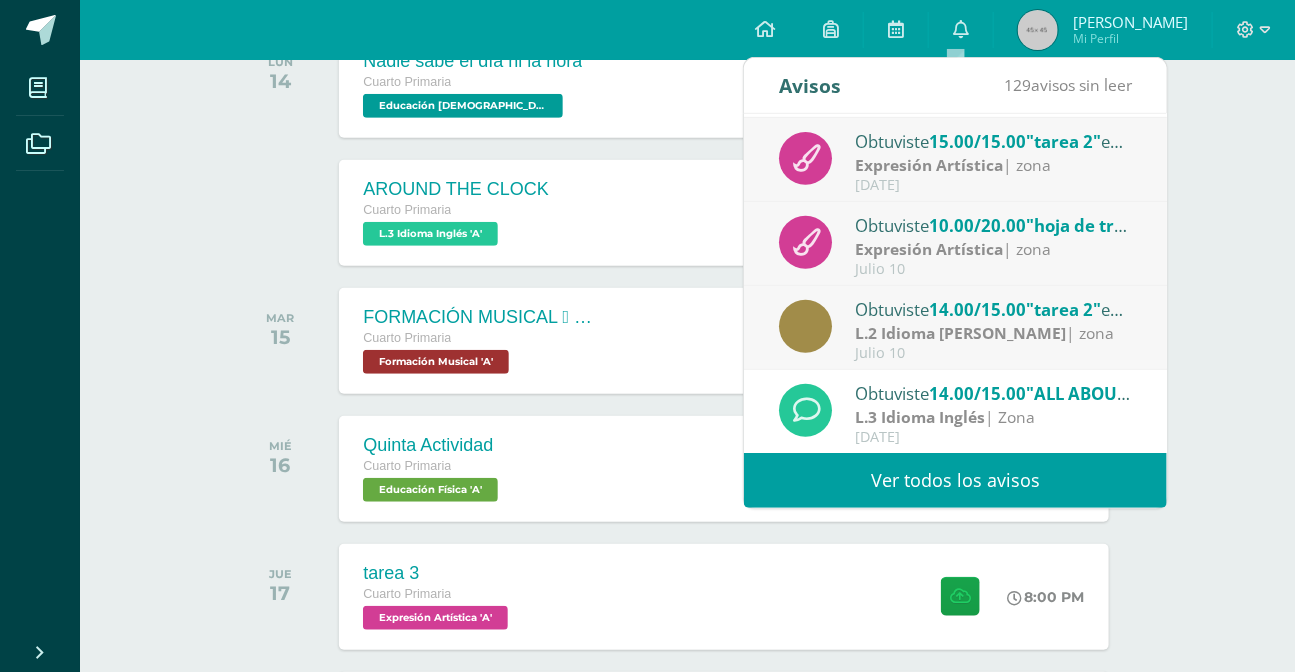 click on "Actividades recientes y próximas
Tablero
Pendientes de entrega
Entregadas
todas las Actividades
No tienes actividades
Échale un vistazo a los demás períodos o  sal y disfruta del sol
JULIO
LUN
14
Nadie sabe el día ni la hora
Cuarto Primaria
Educación Cristiana 'A'" at bounding box center (687, 358) 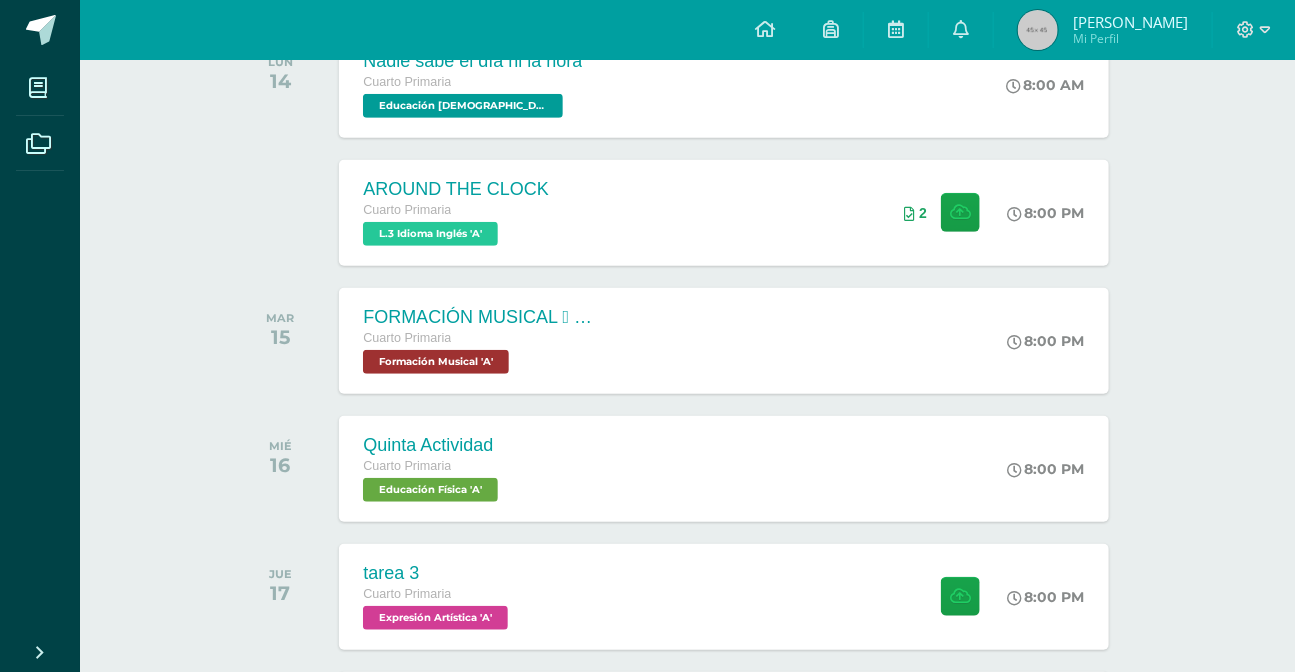 click at bounding box center (1254, 30) 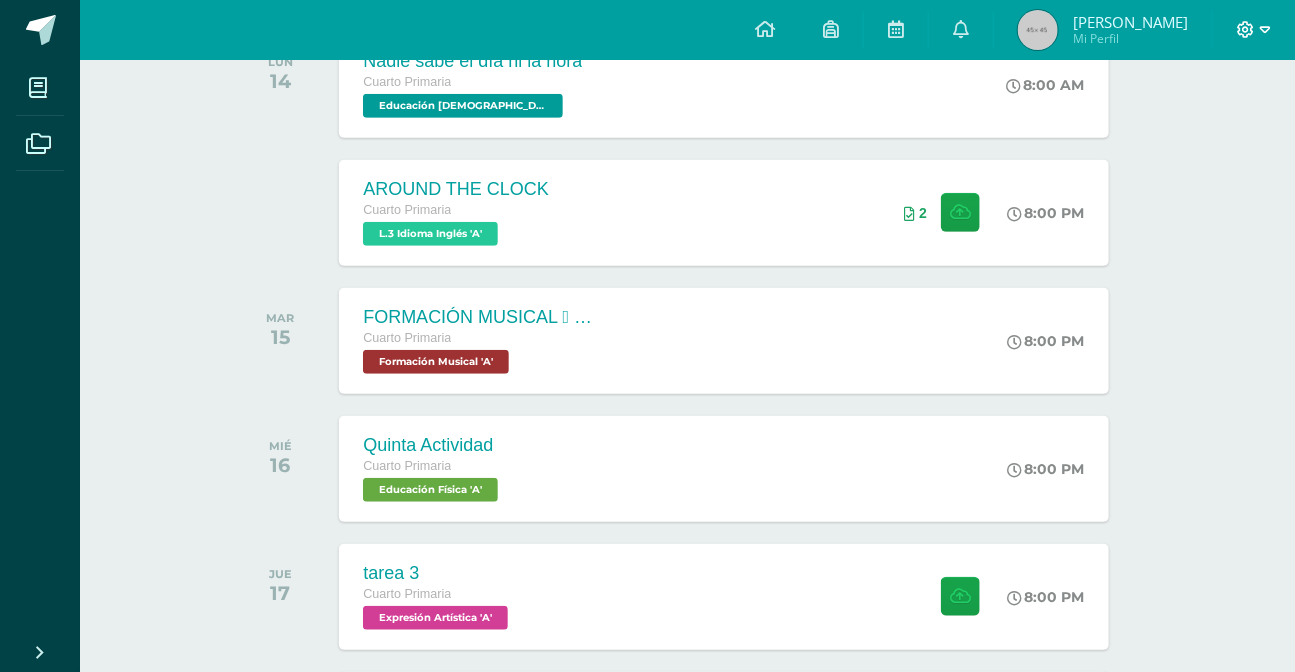 click 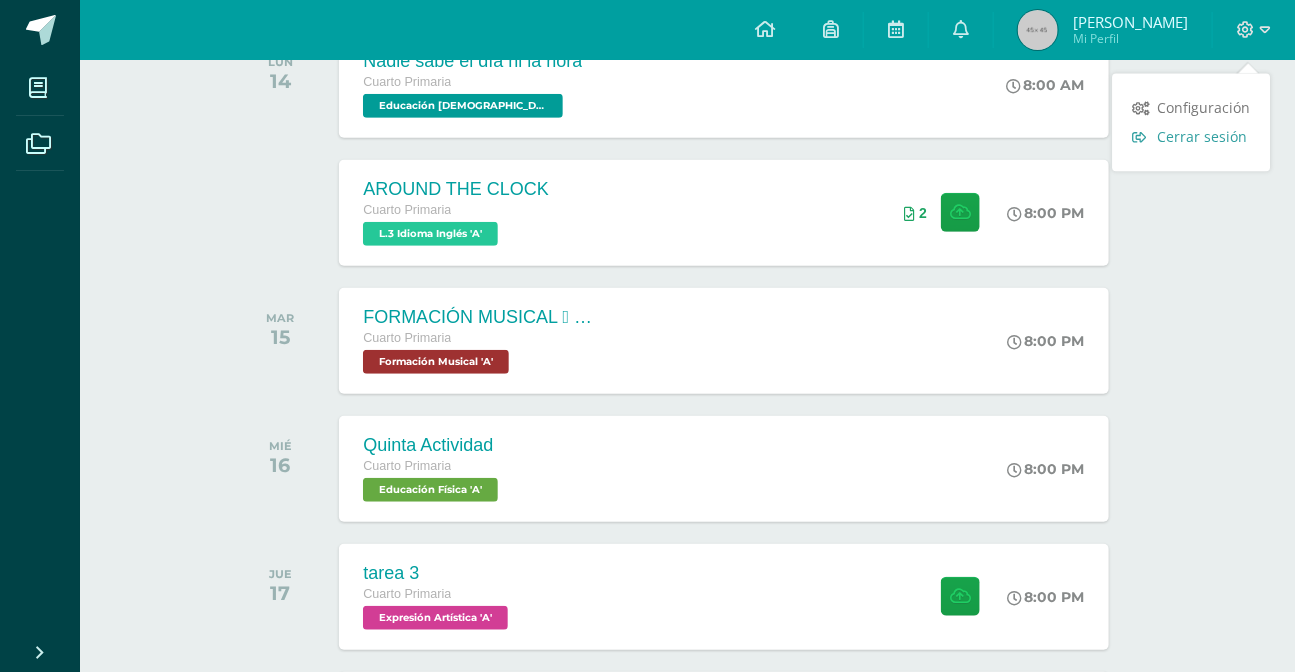 click on "Cerrar sesión" at bounding box center (1202, 137) 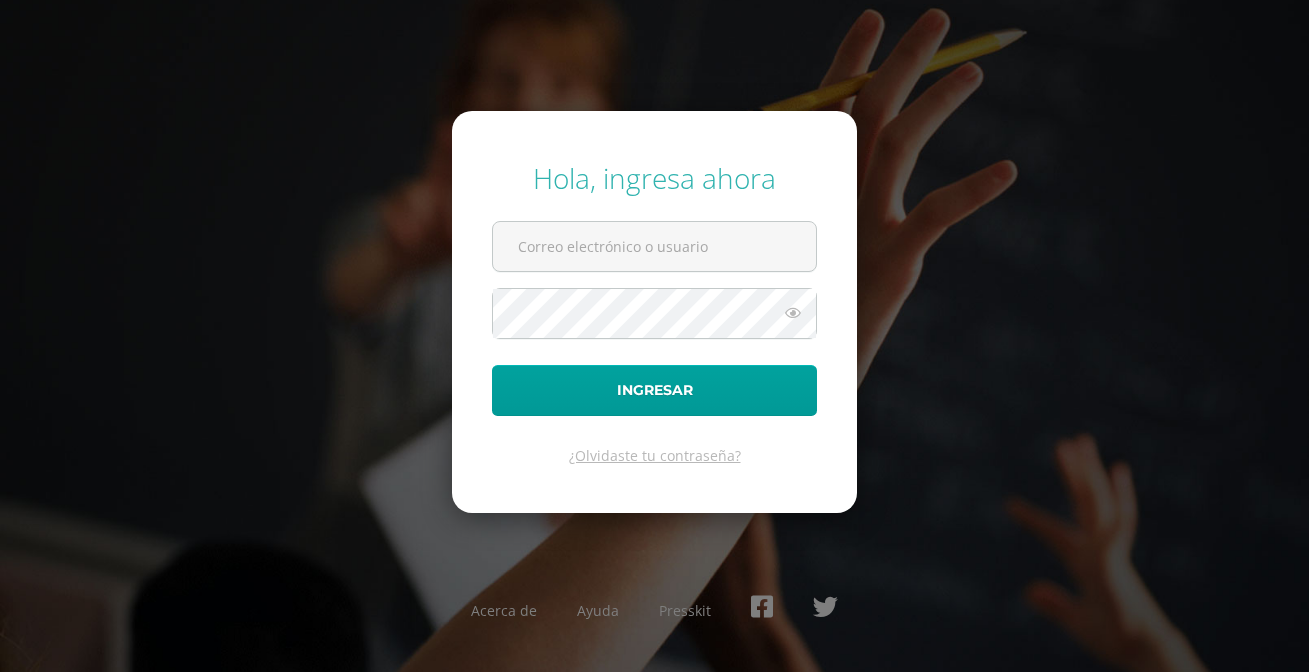 scroll, scrollTop: 0, scrollLeft: 0, axis: both 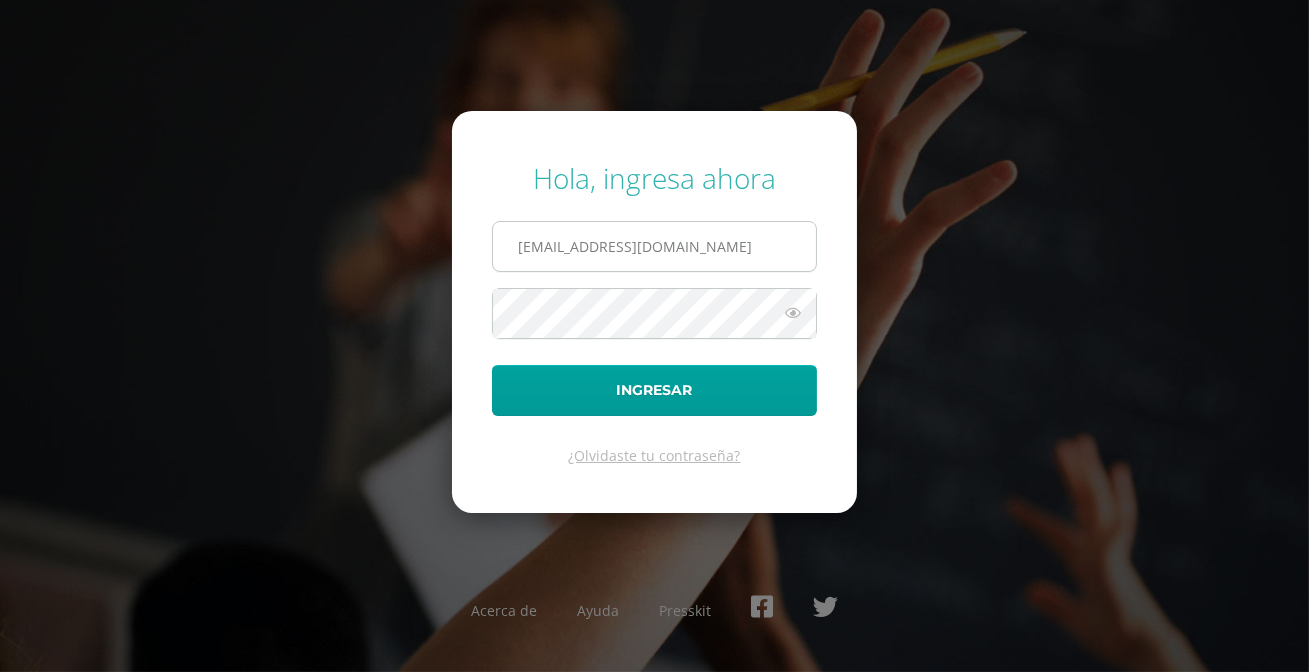 click on "2021020@laestrella.edu.gt" at bounding box center (654, 246) 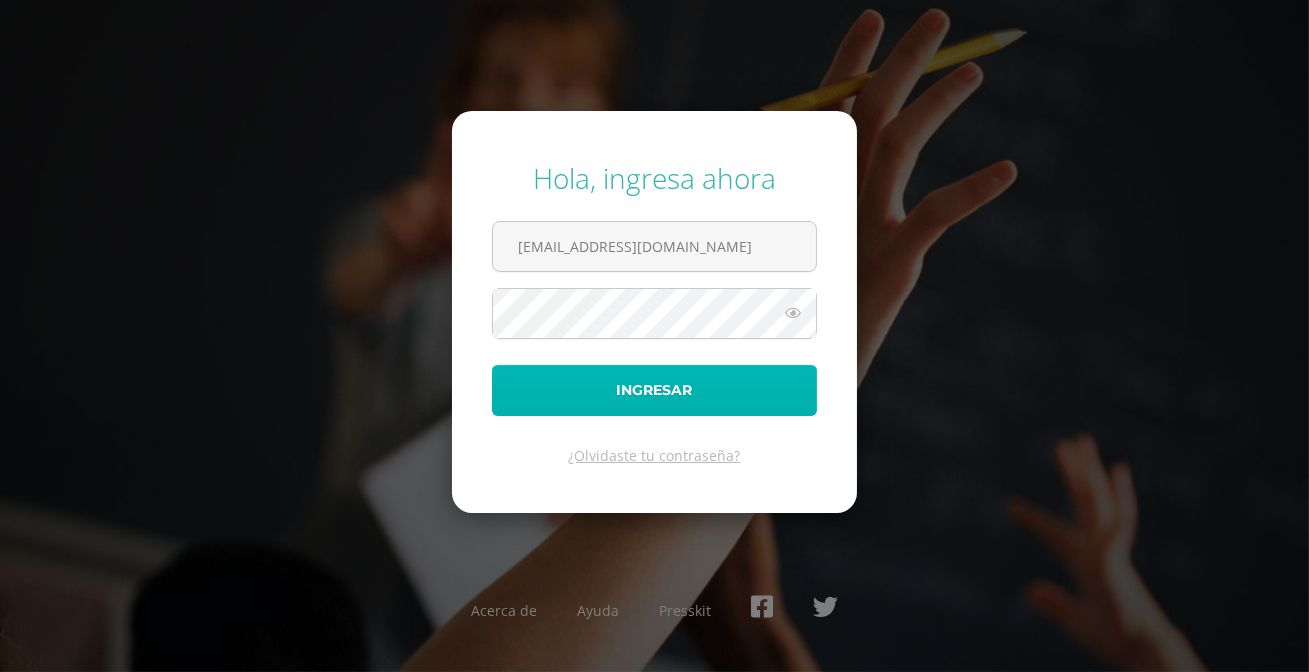 click on "Ingresar" at bounding box center (654, 390) 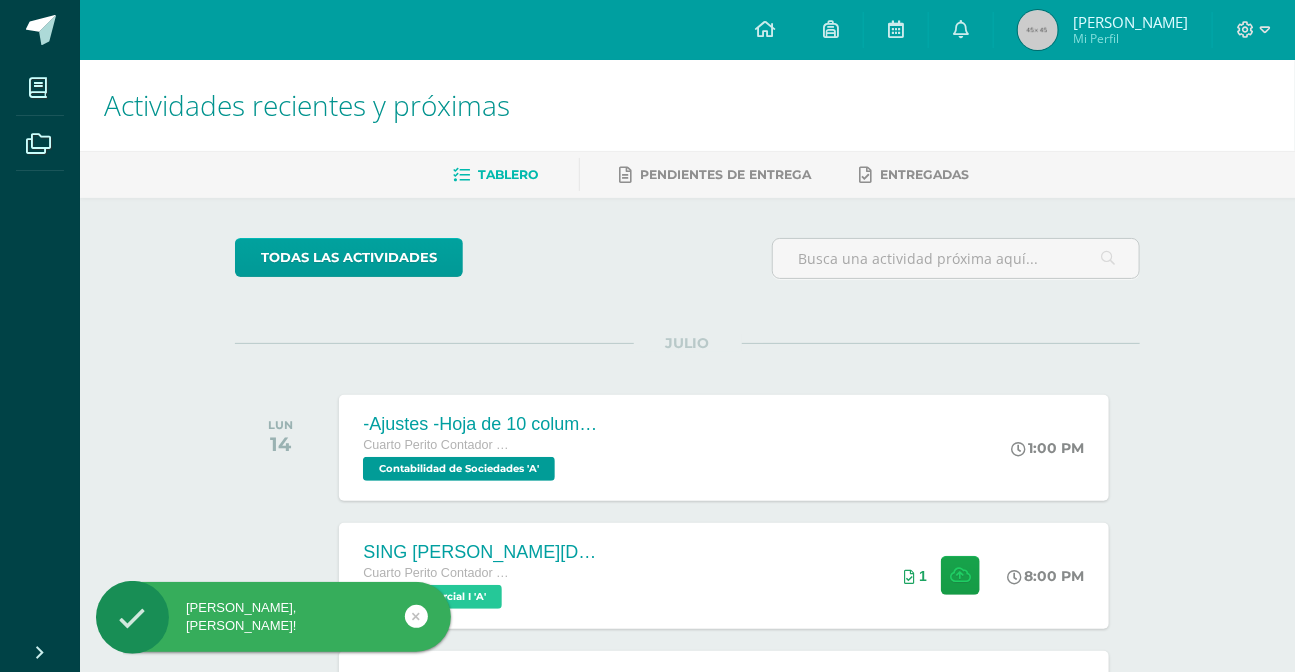 scroll, scrollTop: 181, scrollLeft: 0, axis: vertical 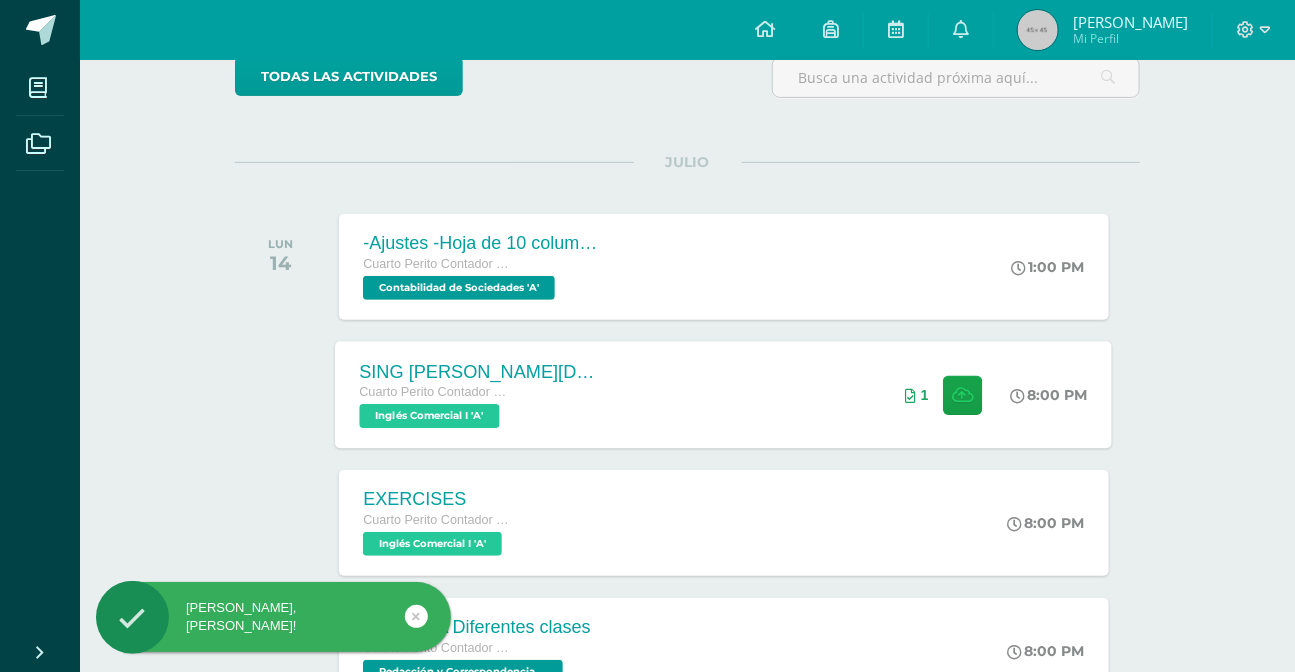 click on "SING A CHRISTIAN SONG!!!
Cuarto Perito Contador con Orientación en Computación
Inglés Comercial I 'A'
8:00 PM
1
SING A CHRISTIAN SONG!!!" at bounding box center (724, 394) 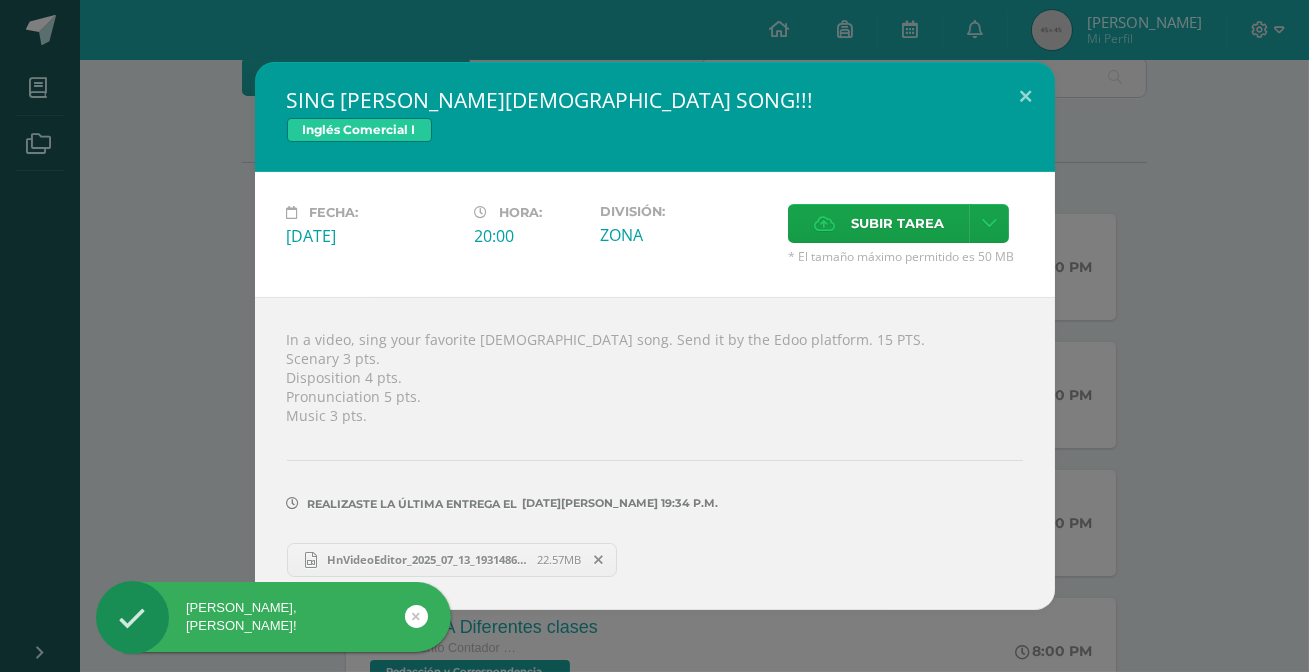 click on "HnVideoEditor_2025_07_13_193148681.mp4" at bounding box center (427, 559) 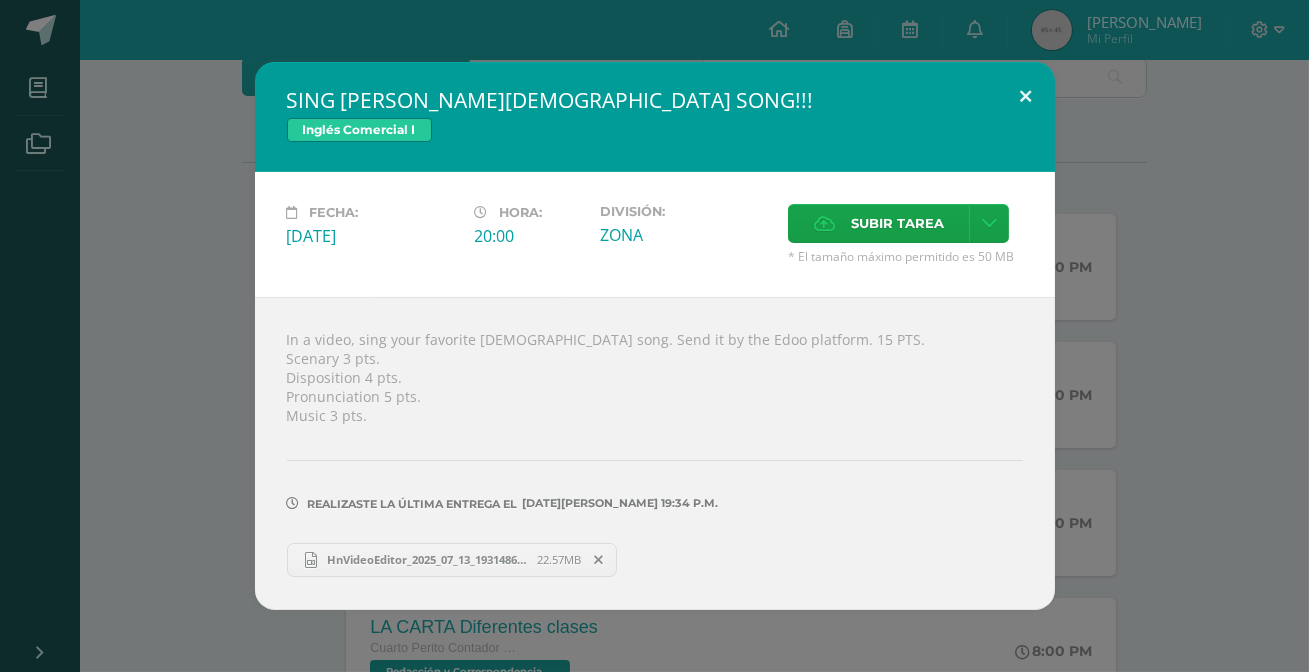 click at bounding box center [1026, 96] 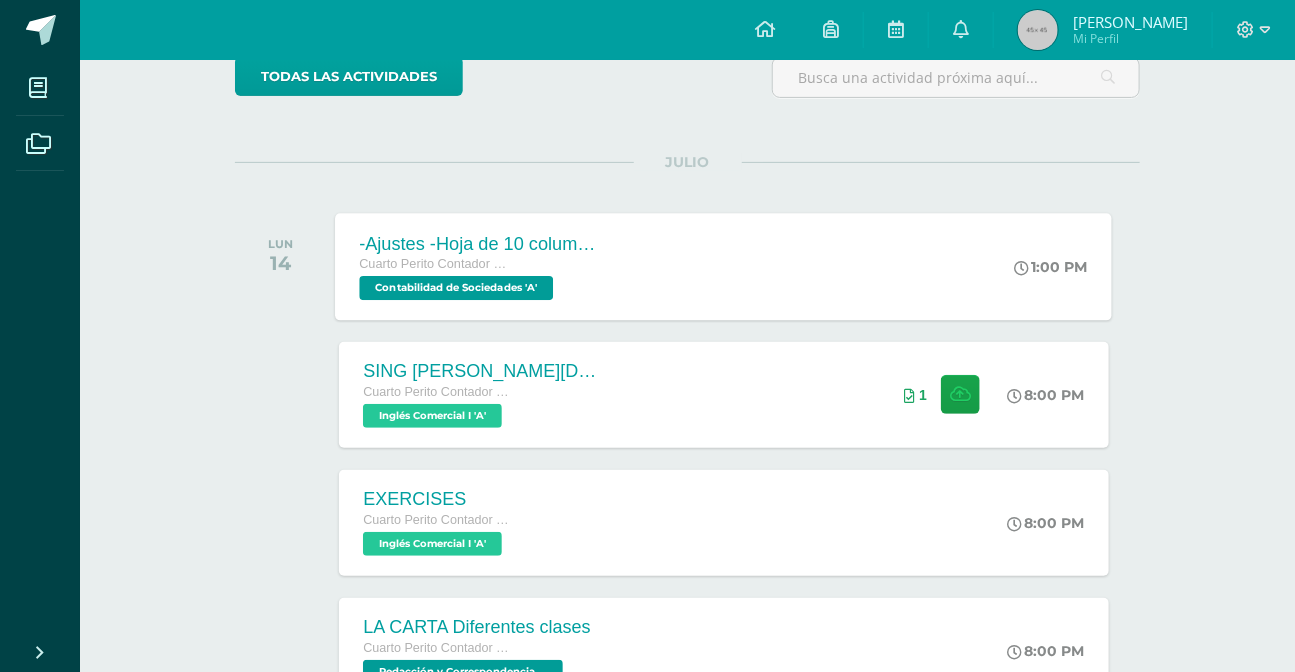 scroll, scrollTop: 272, scrollLeft: 0, axis: vertical 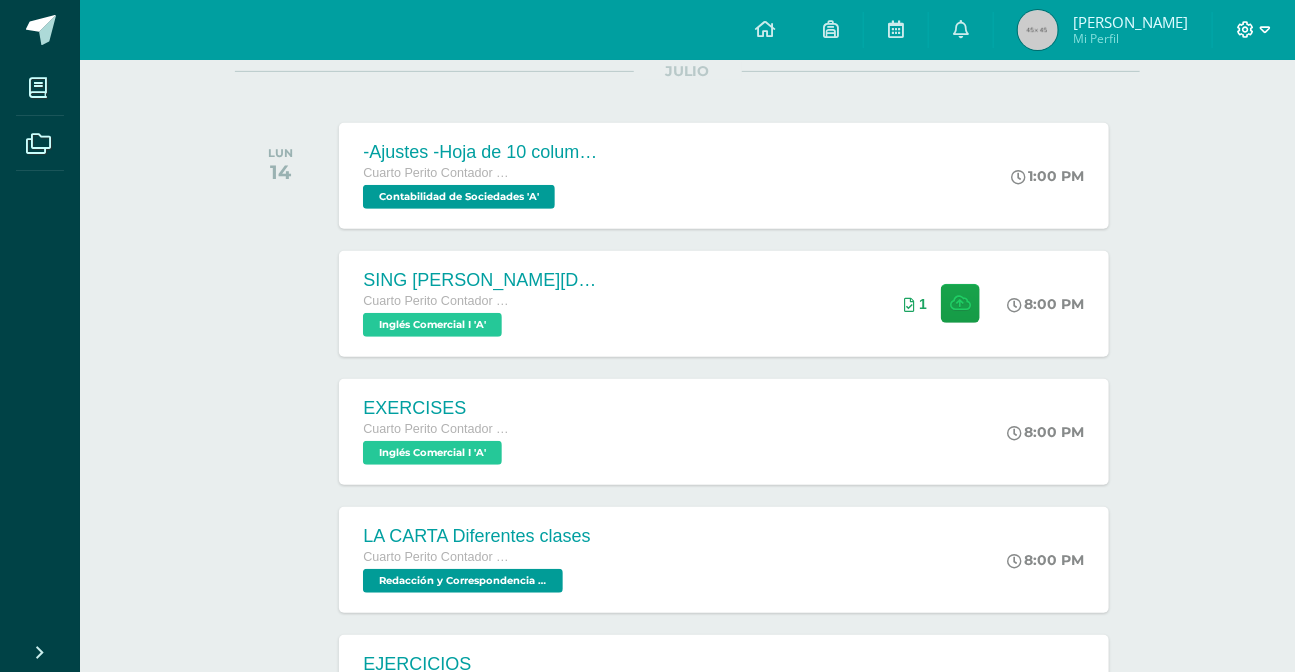 click 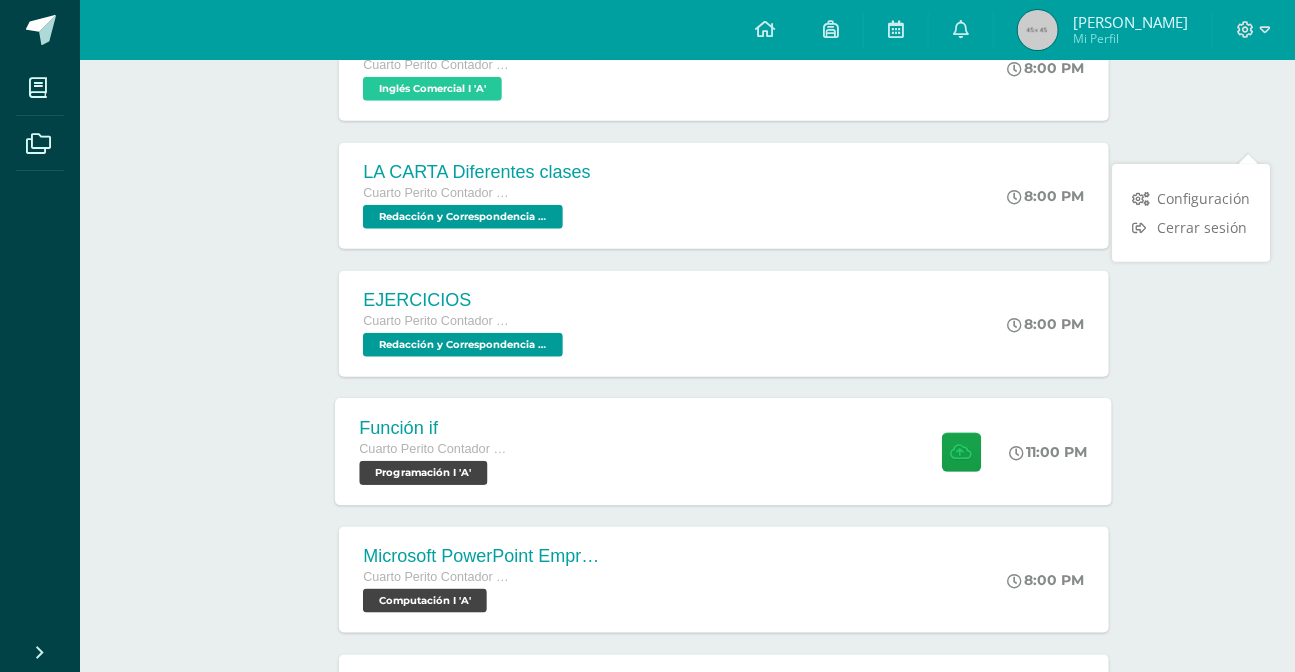 scroll, scrollTop: 727, scrollLeft: 0, axis: vertical 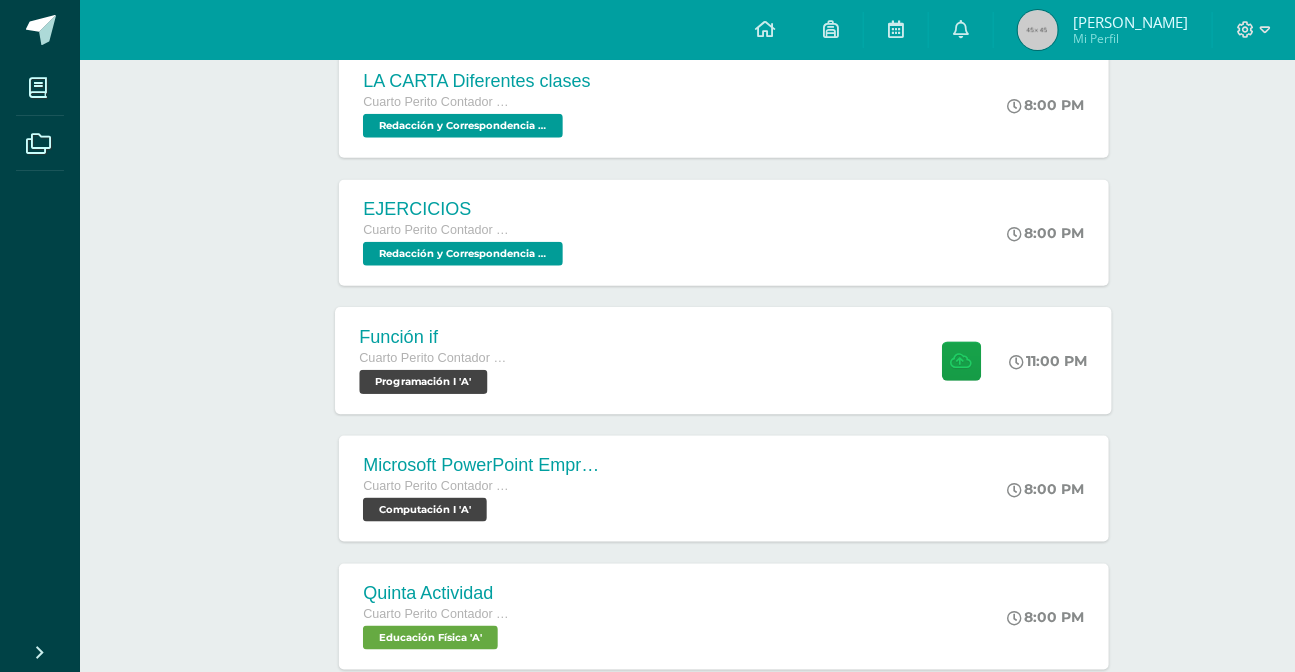 click on "Función if
Cuarto Perito Contador con Orientación en Computación
Programación I 'A'
11:00 PM
Función if
Programación I" at bounding box center [724, 360] 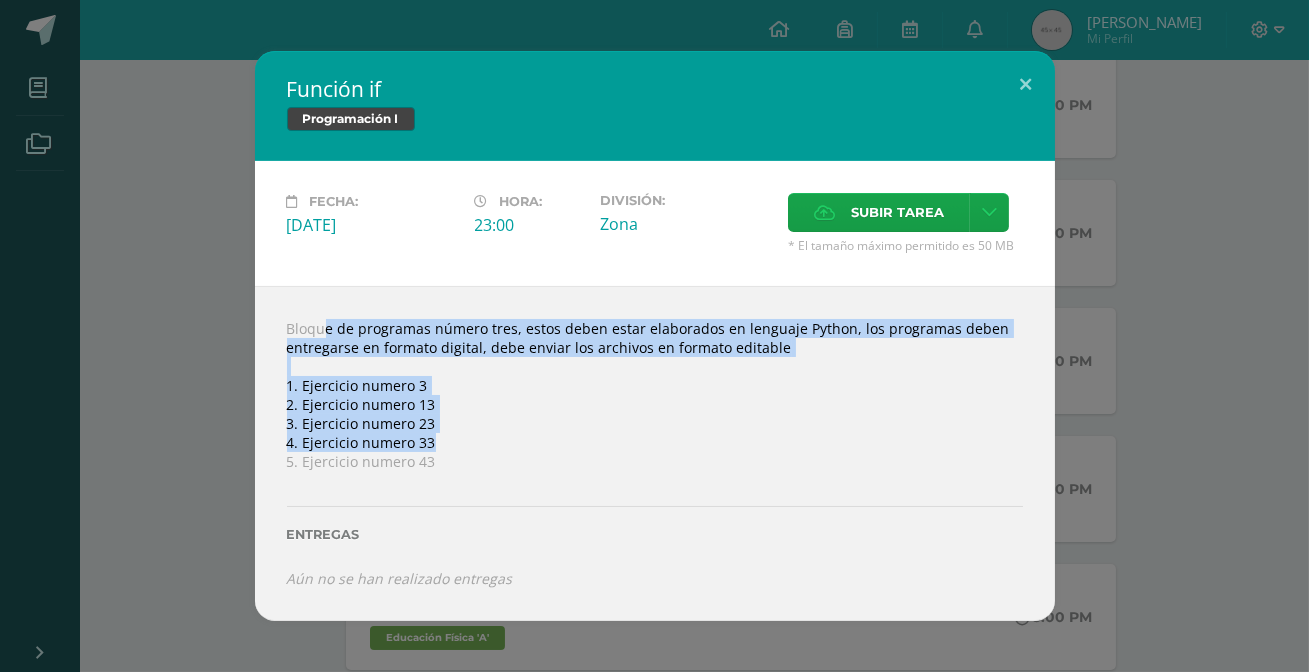 drag, startPoint x: 426, startPoint y: 435, endPoint x: 409, endPoint y: 422, distance: 21.400934 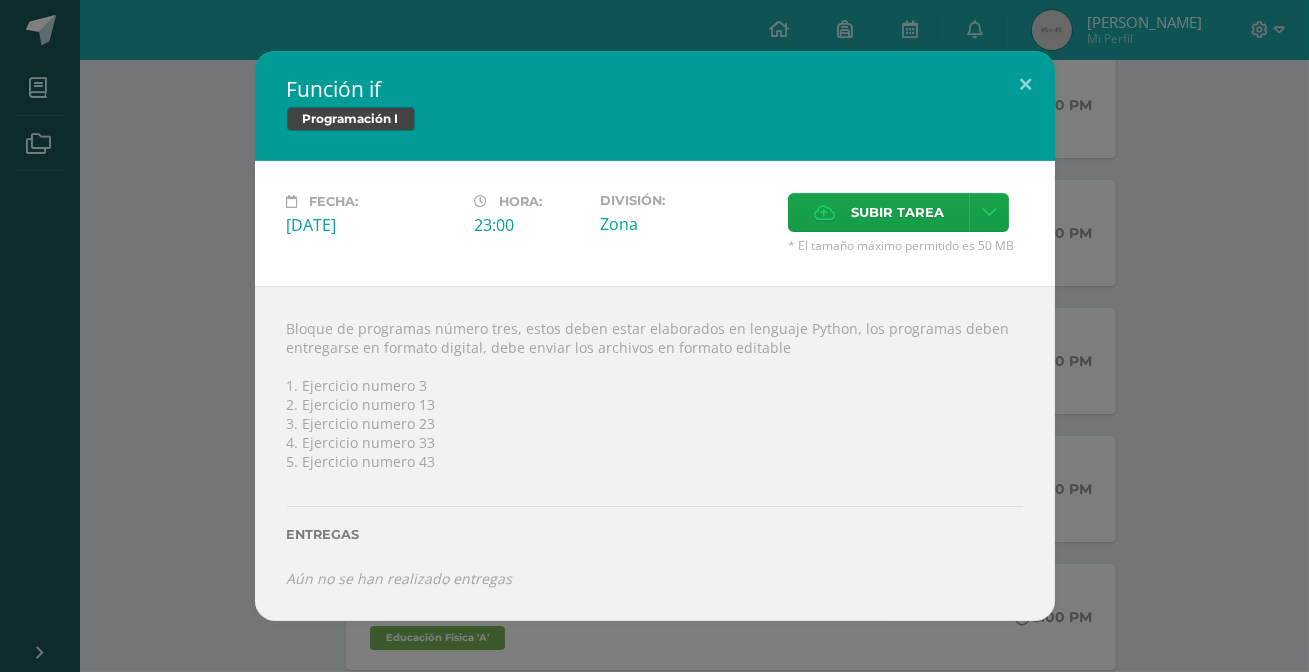 click on "Bloque de programas número tres, estos deben estar elaborados en lenguaje Python, los programas deben entregarse en formato digital, debe enviar los archivos en formato editable 1. Ejercicio numero 3 2. Ejercicio numero 13 3. Ejercicio numero 23 4. Ejercicio numero 33 5. Ejercicio numero 43
Entregas
Aún no se han realizado entregas
¿Deseas retirar la entrega  ?
Esta acción no puede ser revertida
Remover
Cancelar" at bounding box center [655, 453] 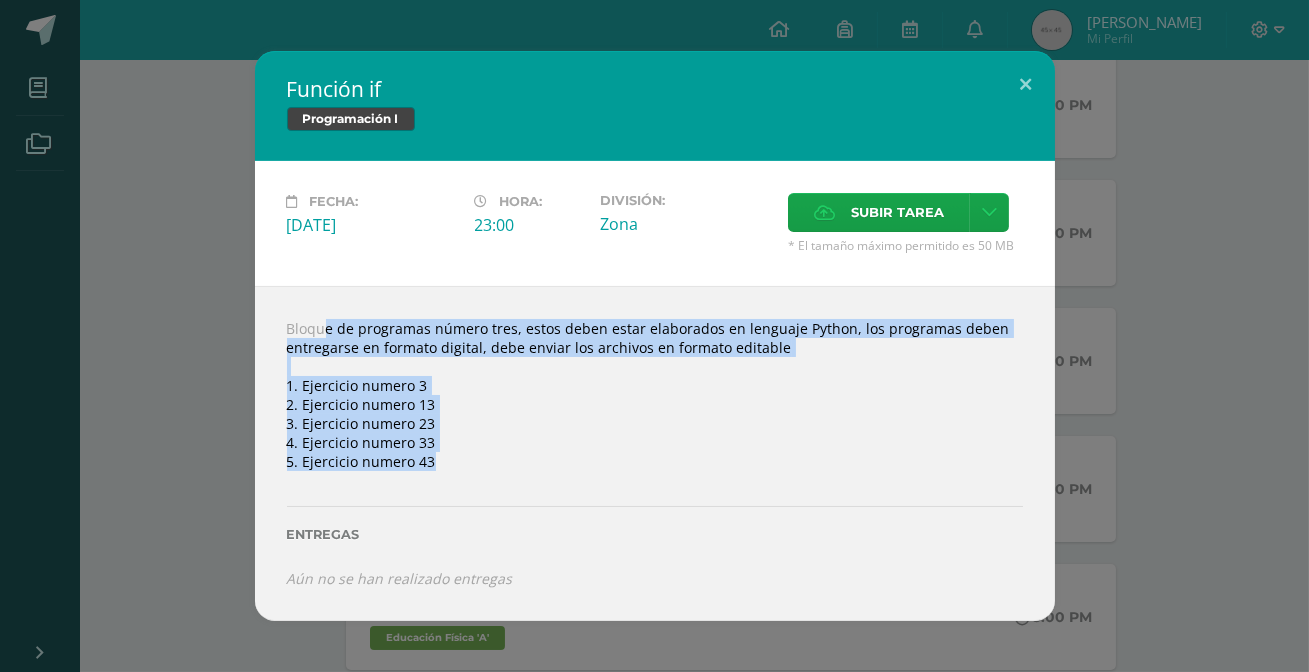 drag, startPoint x: 419, startPoint y: 458, endPoint x: 275, endPoint y: 320, distance: 199.44925 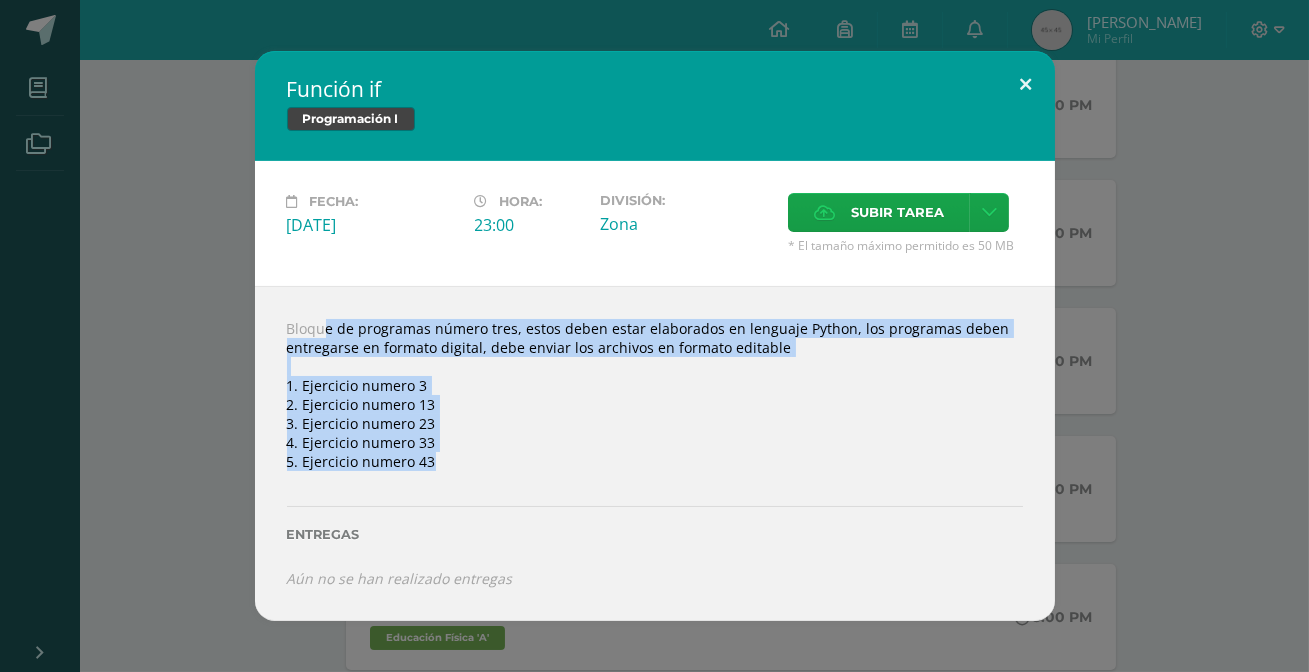 click at bounding box center (1026, 85) 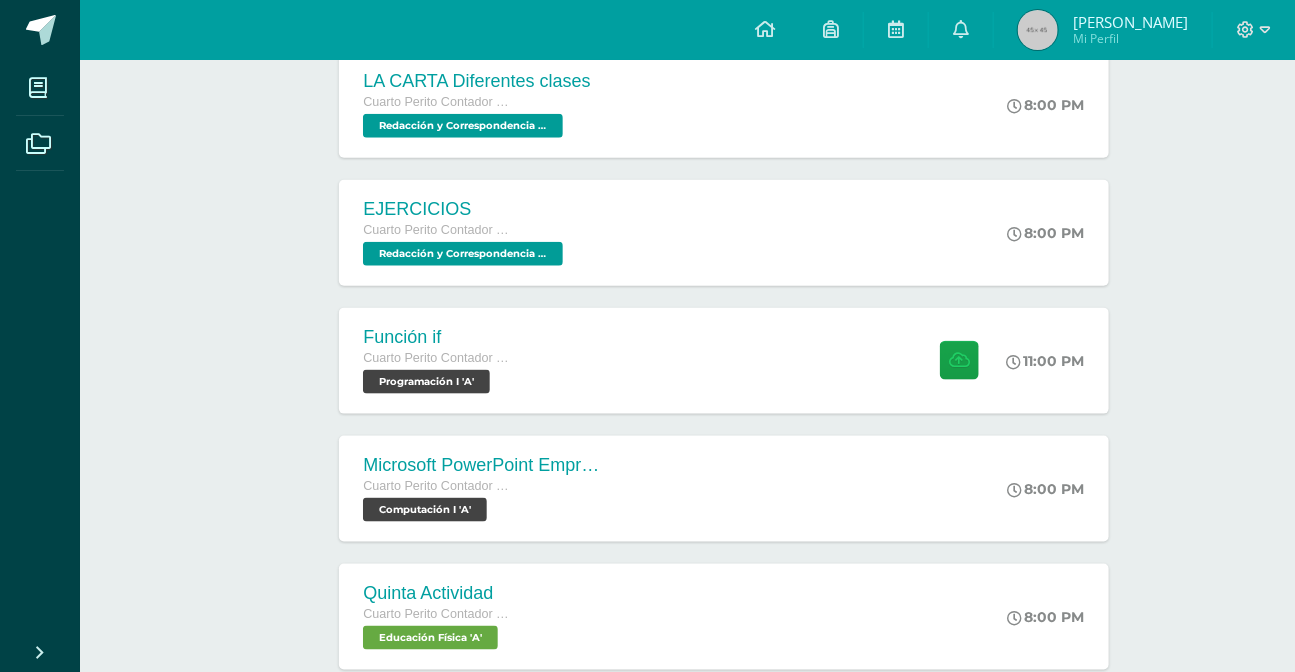 click at bounding box center [1254, 30] 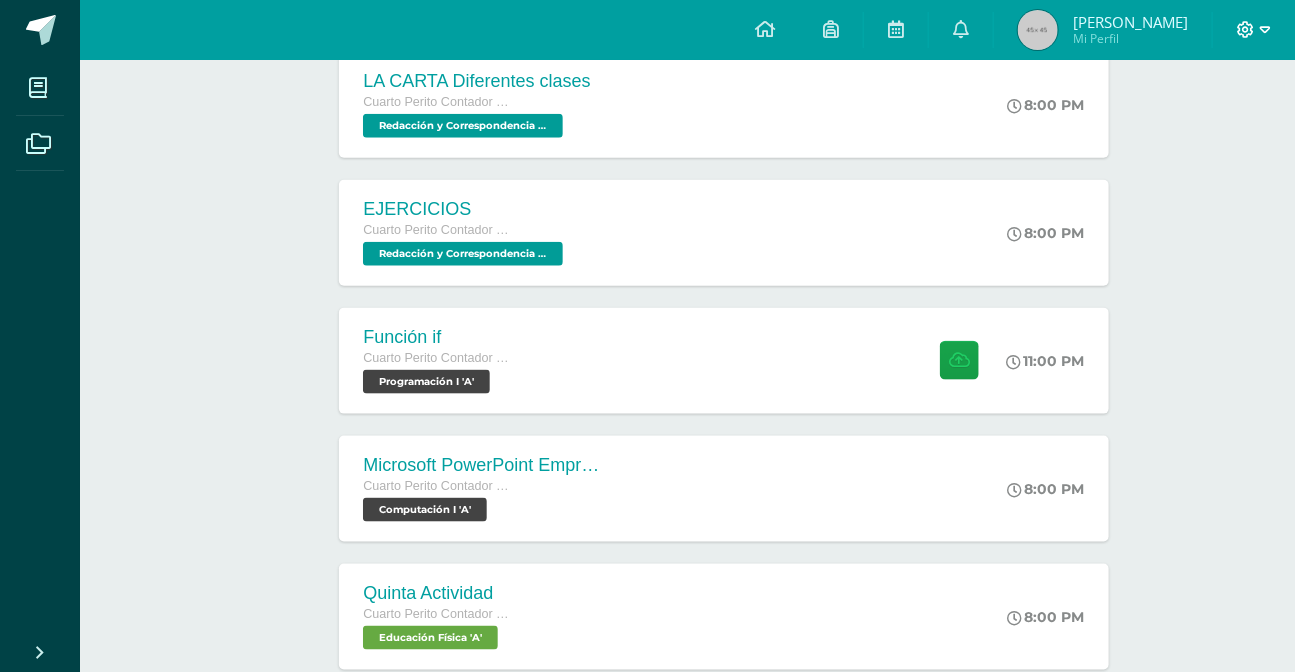 click at bounding box center (1254, 30) 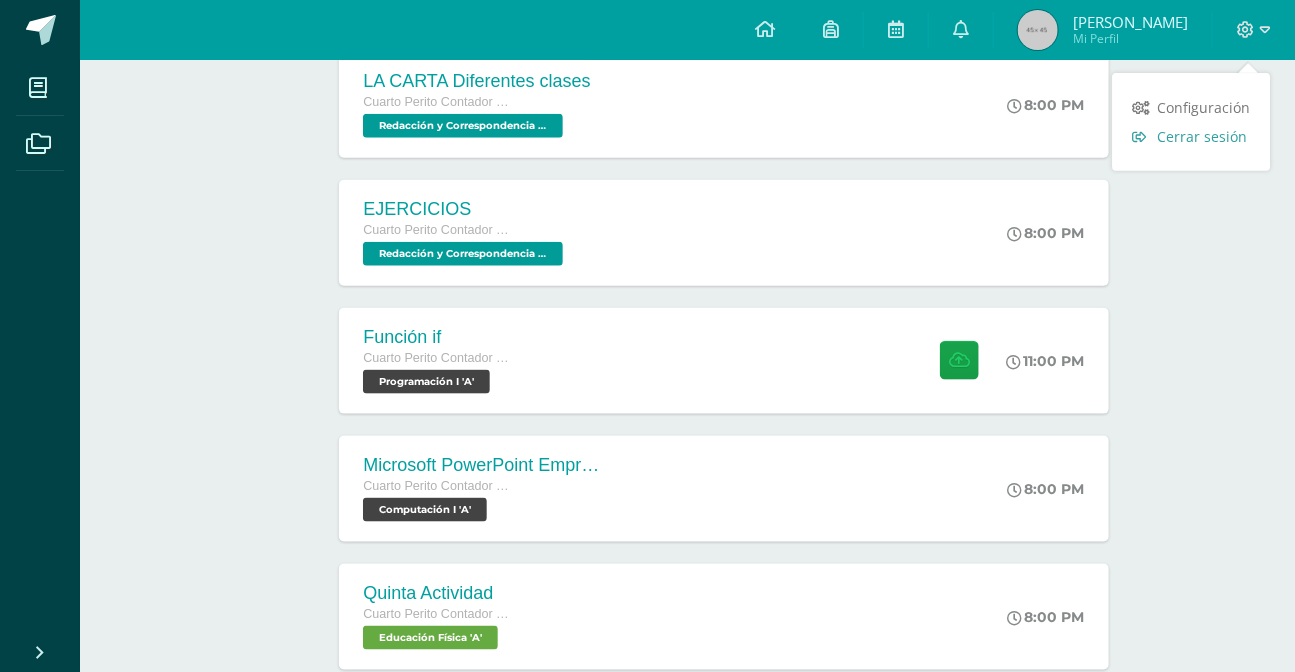 click on "Cerrar sesión" at bounding box center [1202, 136] 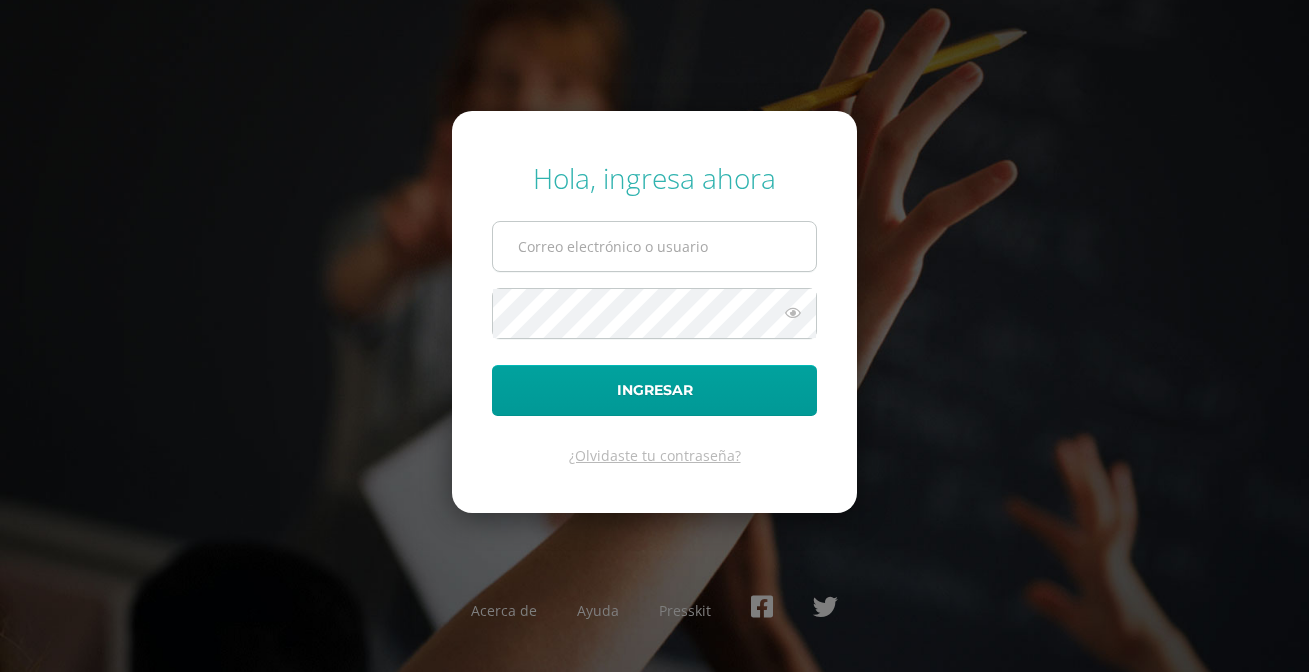 scroll, scrollTop: 0, scrollLeft: 0, axis: both 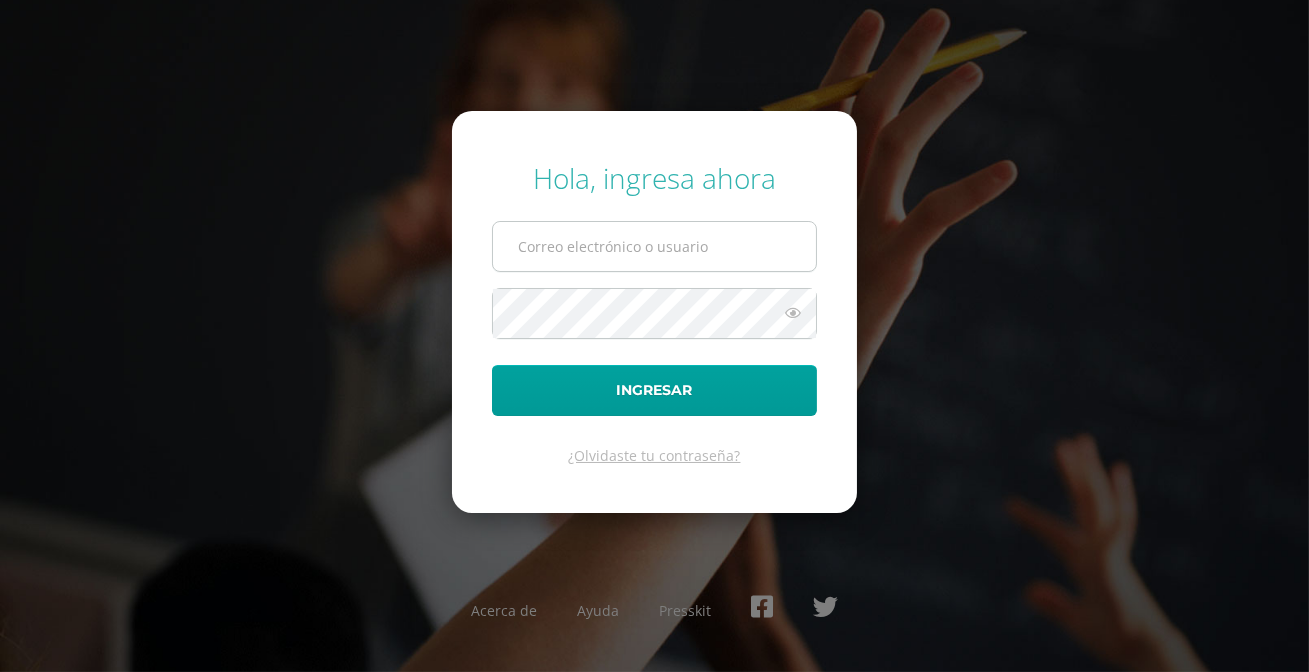 type on "[EMAIL_ADDRESS][DOMAIN_NAME]" 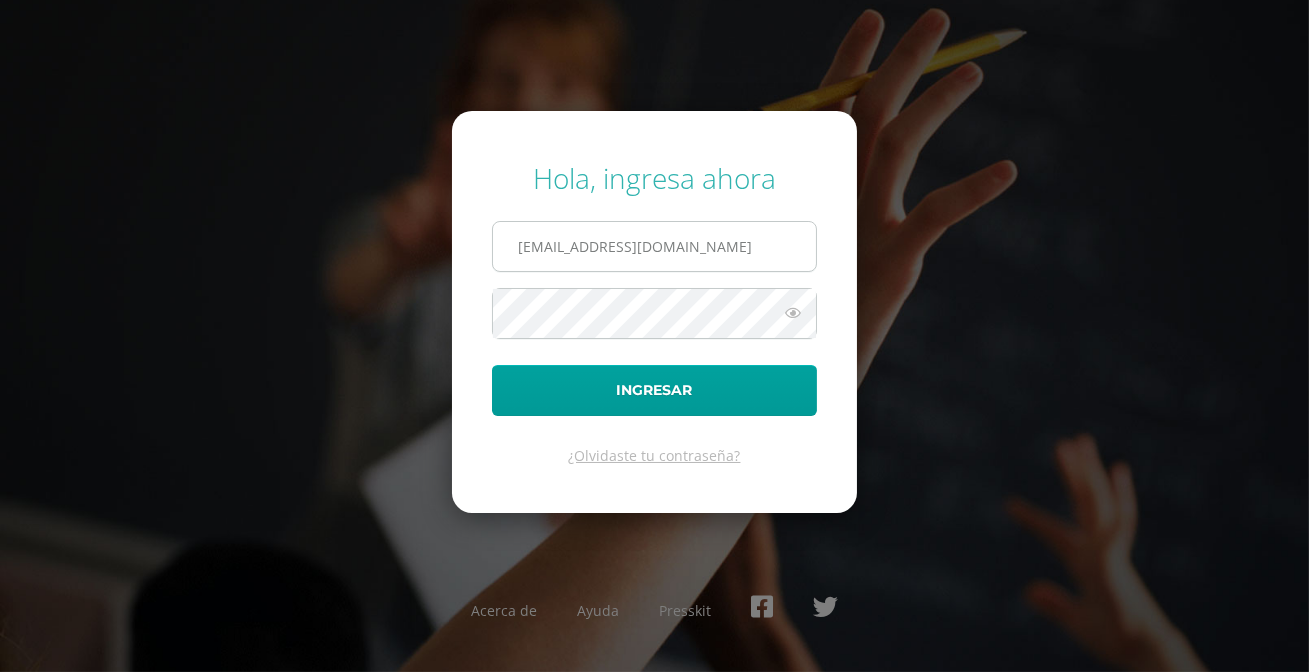 click on "[EMAIL_ADDRESS][DOMAIN_NAME]" at bounding box center (654, 246) 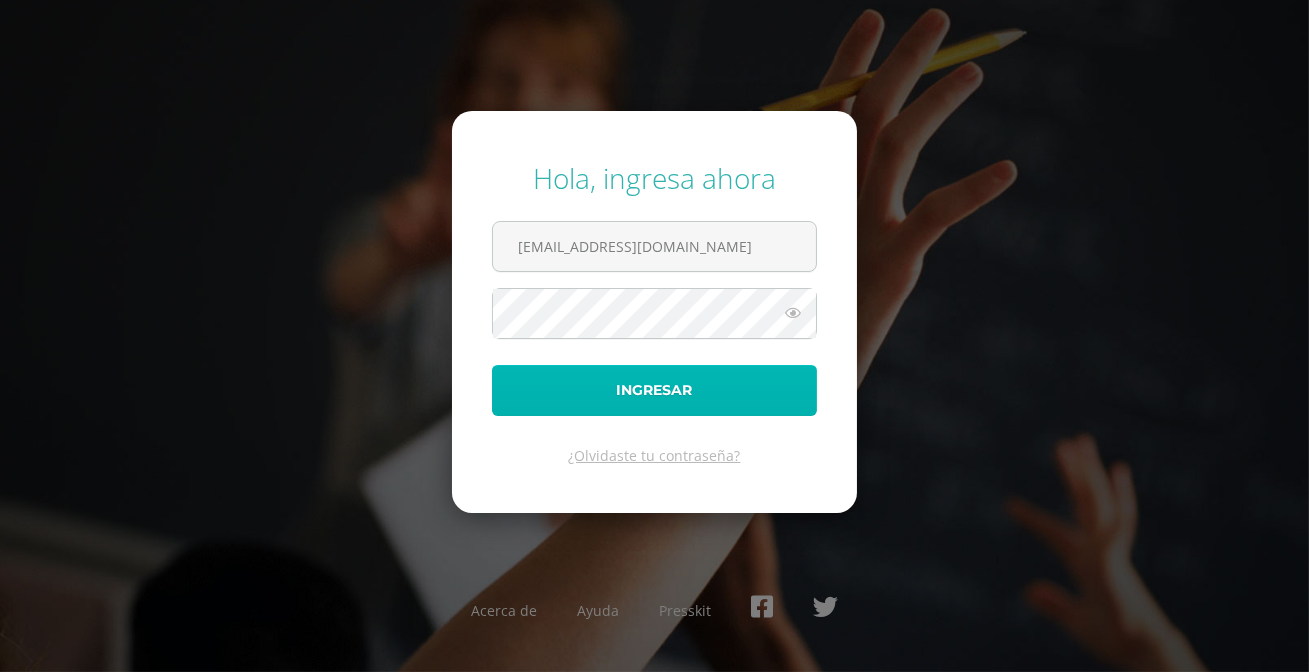 click on "Ingresar" at bounding box center [654, 390] 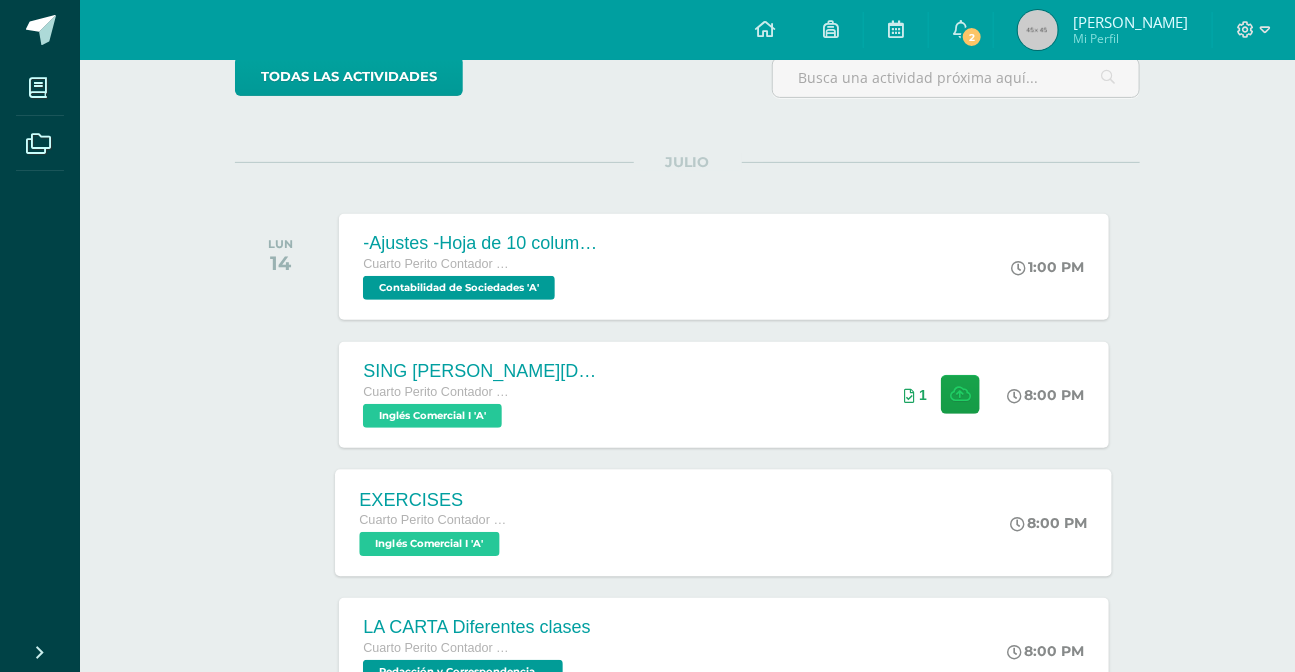 scroll, scrollTop: 272, scrollLeft: 0, axis: vertical 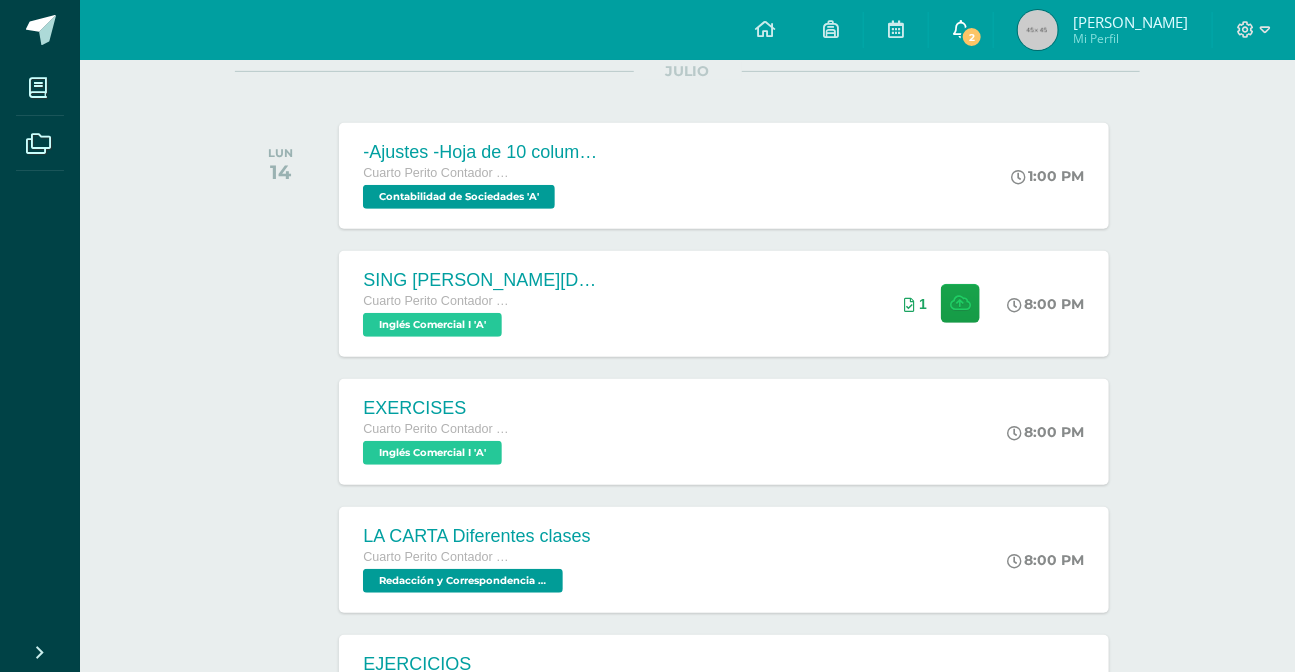 click on "2" at bounding box center (972, 37) 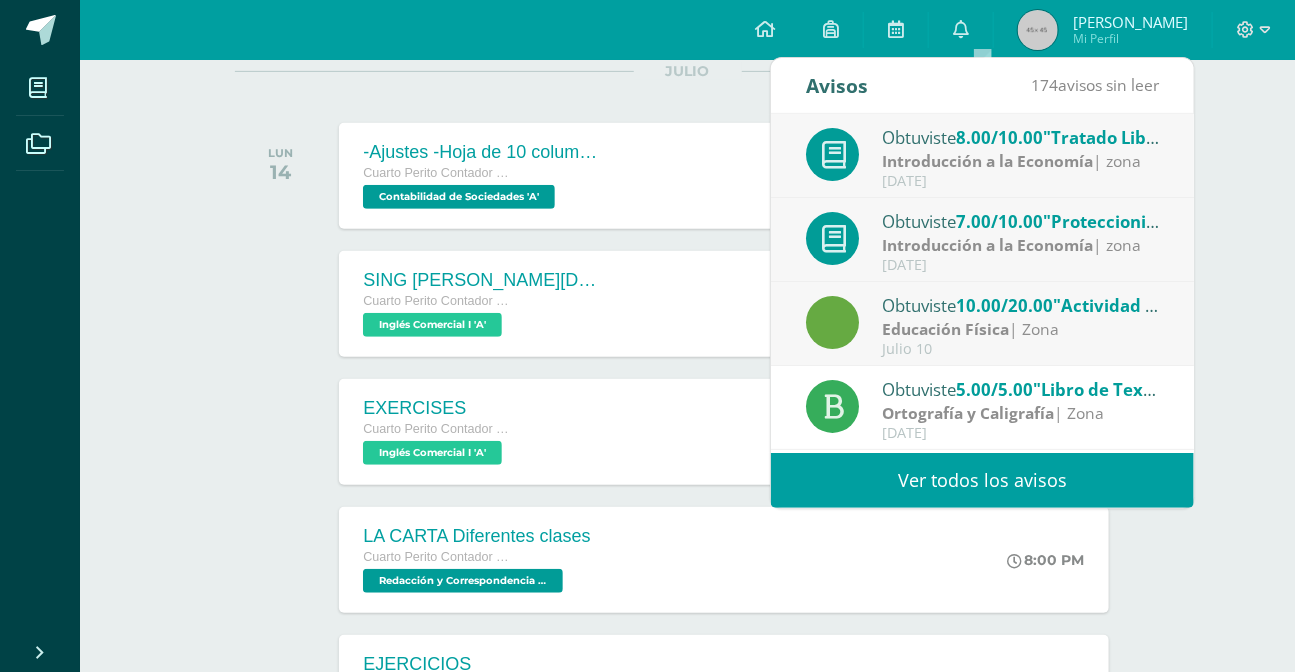 click on "Actividades recientes y próximas
Tablero
Pendientes de entrega
Entregadas
todas las Actividades
No tienes actividades
Échale un vistazo a los demás períodos o  sal y disfruta del sol
JULIO
LUN
14
-Ajustes -Hoja de 10 columnas
Cuarto Perito Contador con Orientación en Computación
Contabilidad de Sociedades 'A'" at bounding box center [687, 513] 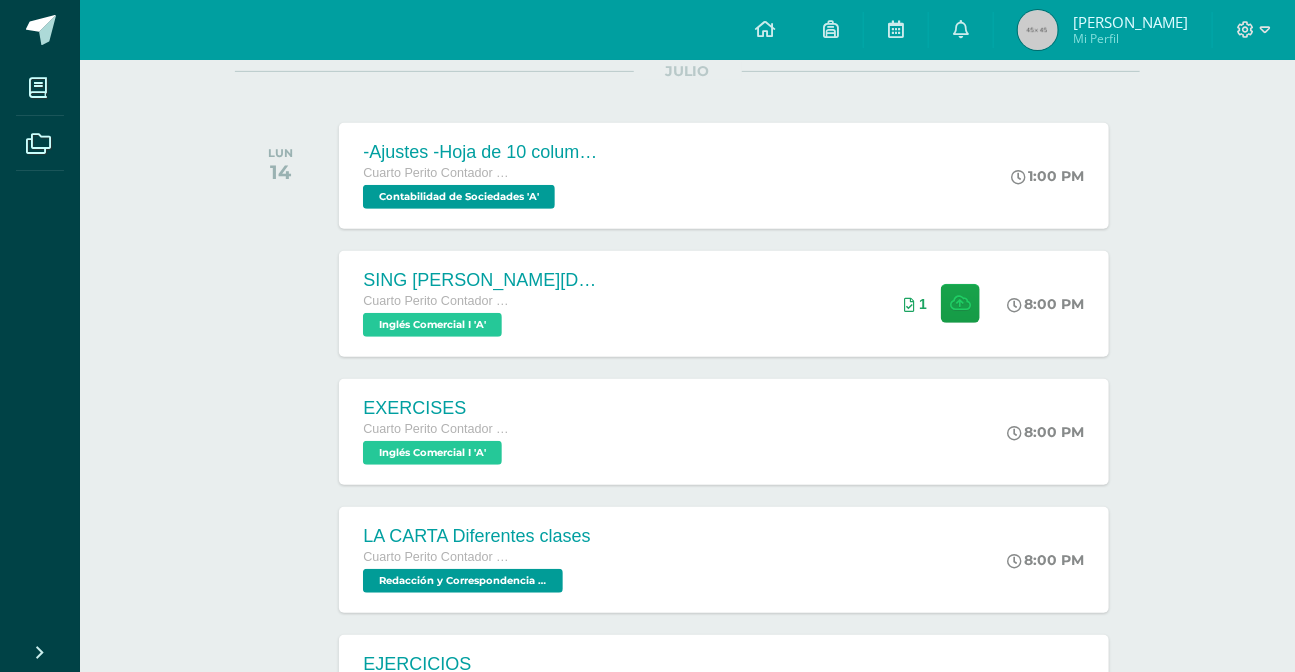 click at bounding box center (1038, 30) 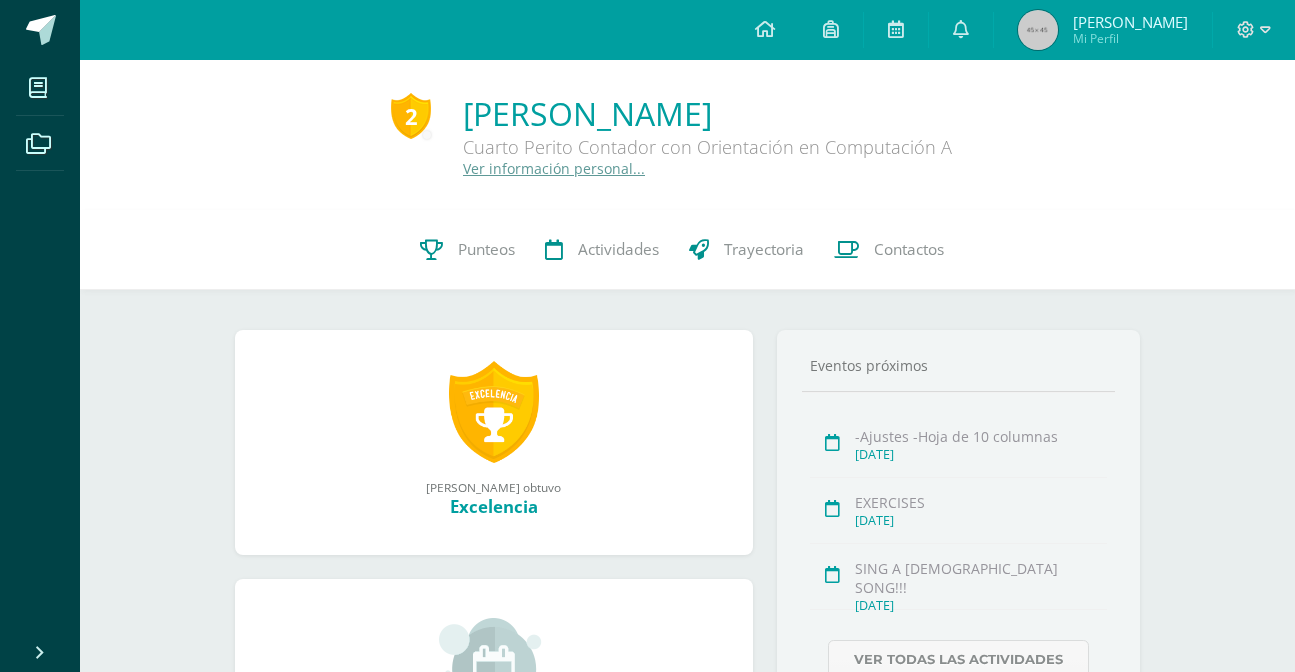 scroll, scrollTop: 0, scrollLeft: 0, axis: both 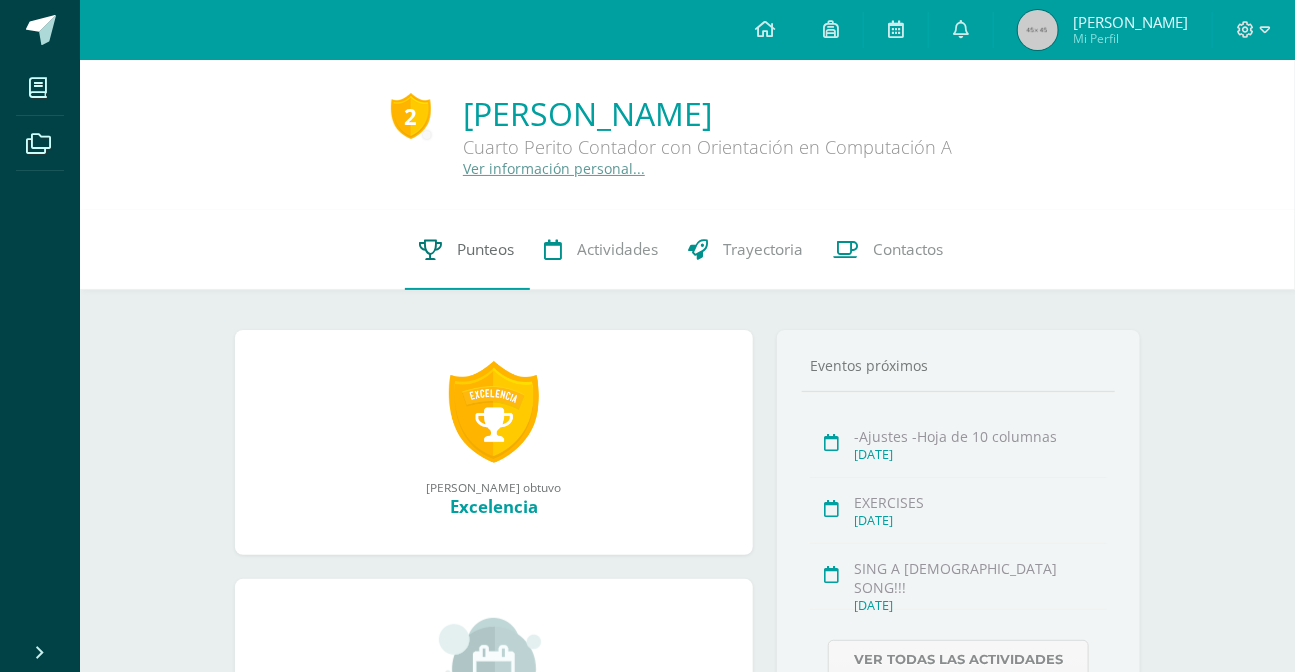 click on "Punteos" at bounding box center (467, 250) 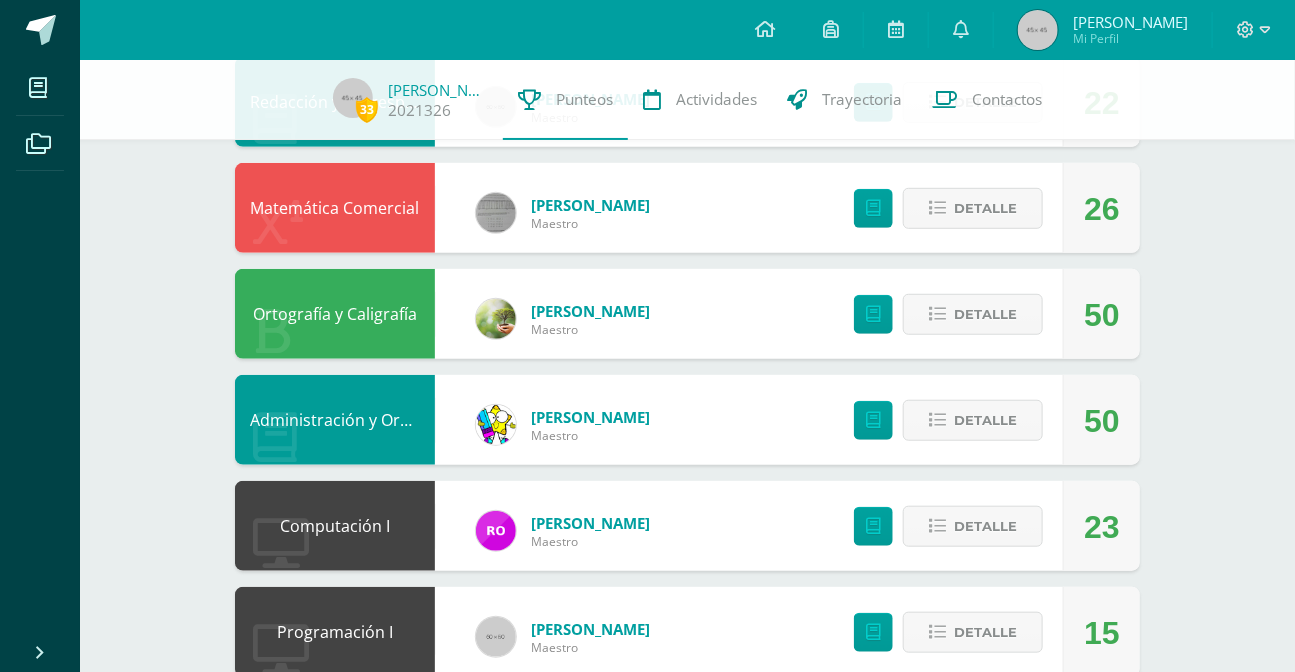 scroll, scrollTop: 727, scrollLeft: 0, axis: vertical 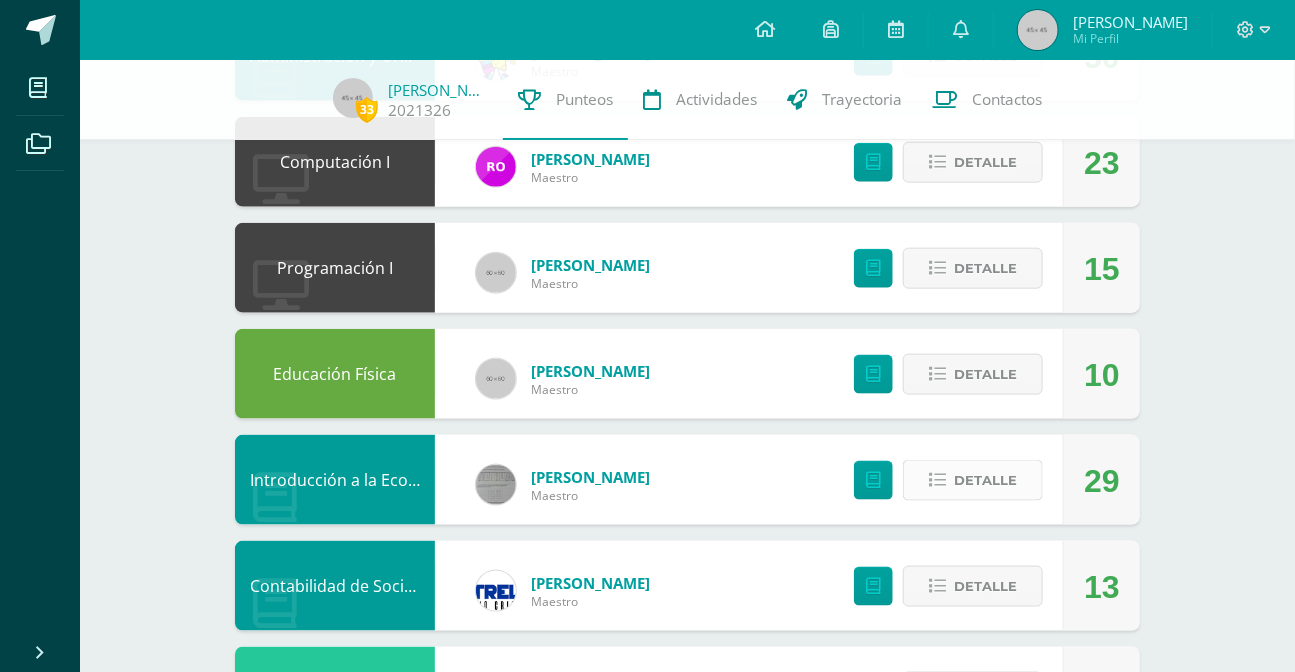 click on "Detalle" at bounding box center (985, 480) 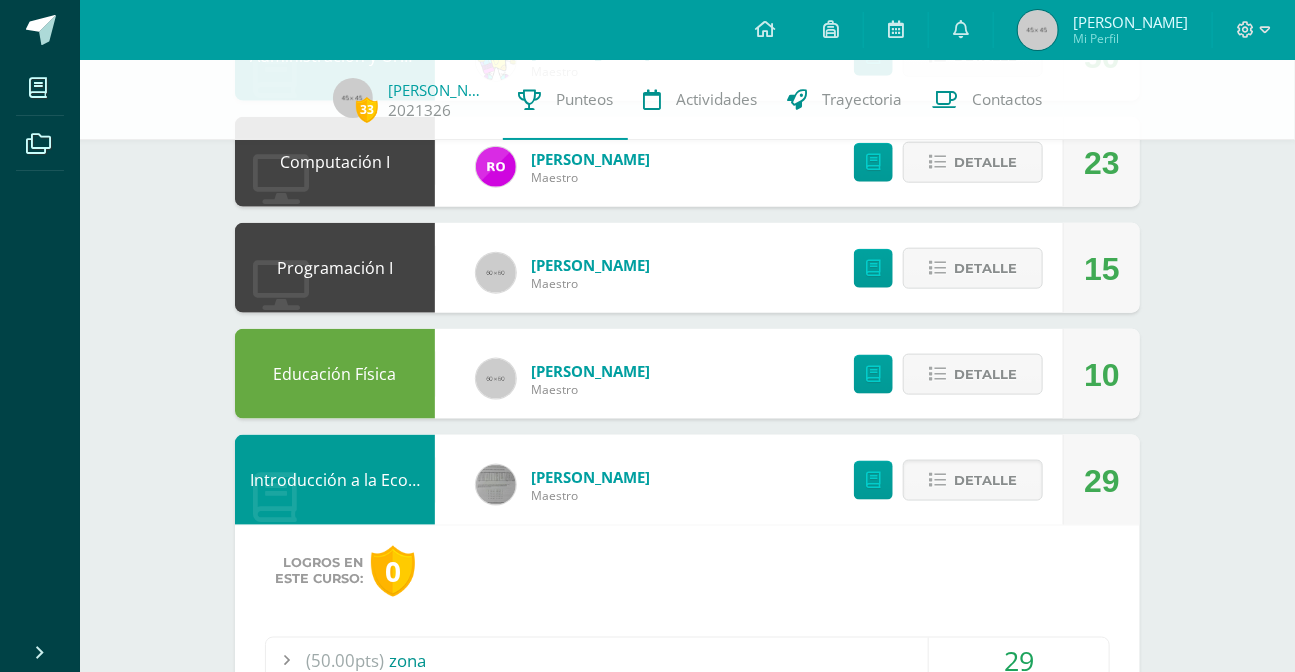 scroll, scrollTop: 909, scrollLeft: 0, axis: vertical 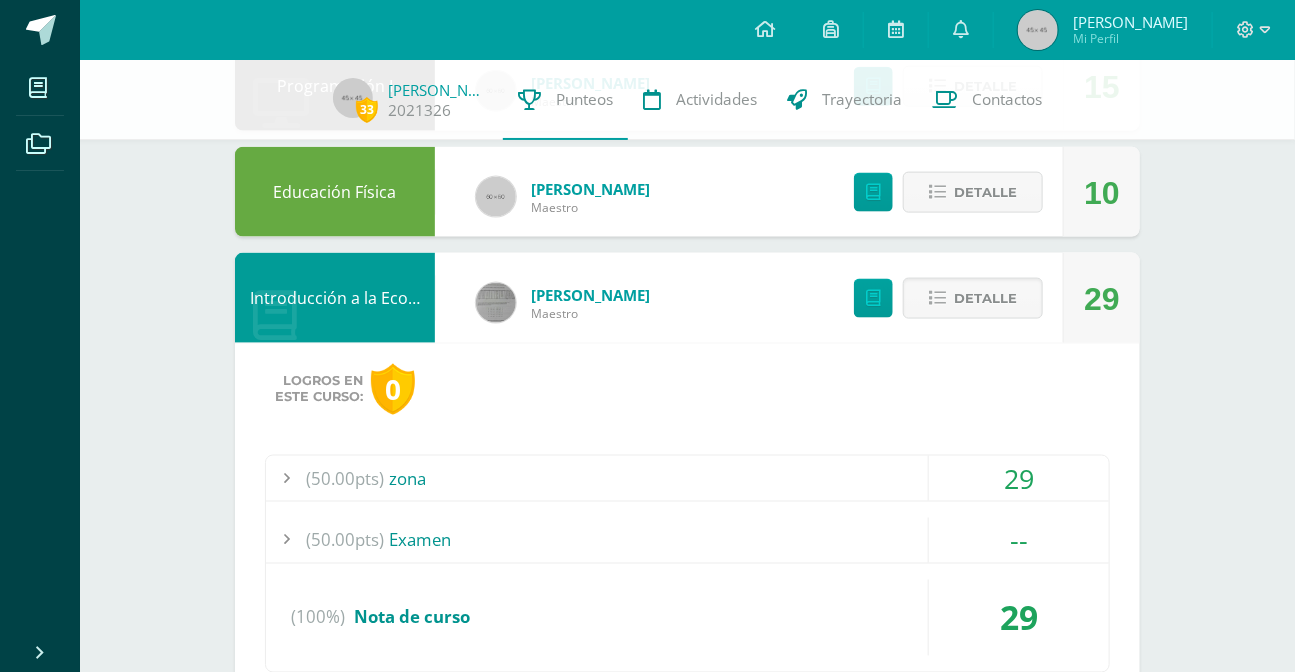 click on "(50.00pts)
zona" at bounding box center [687, 478] 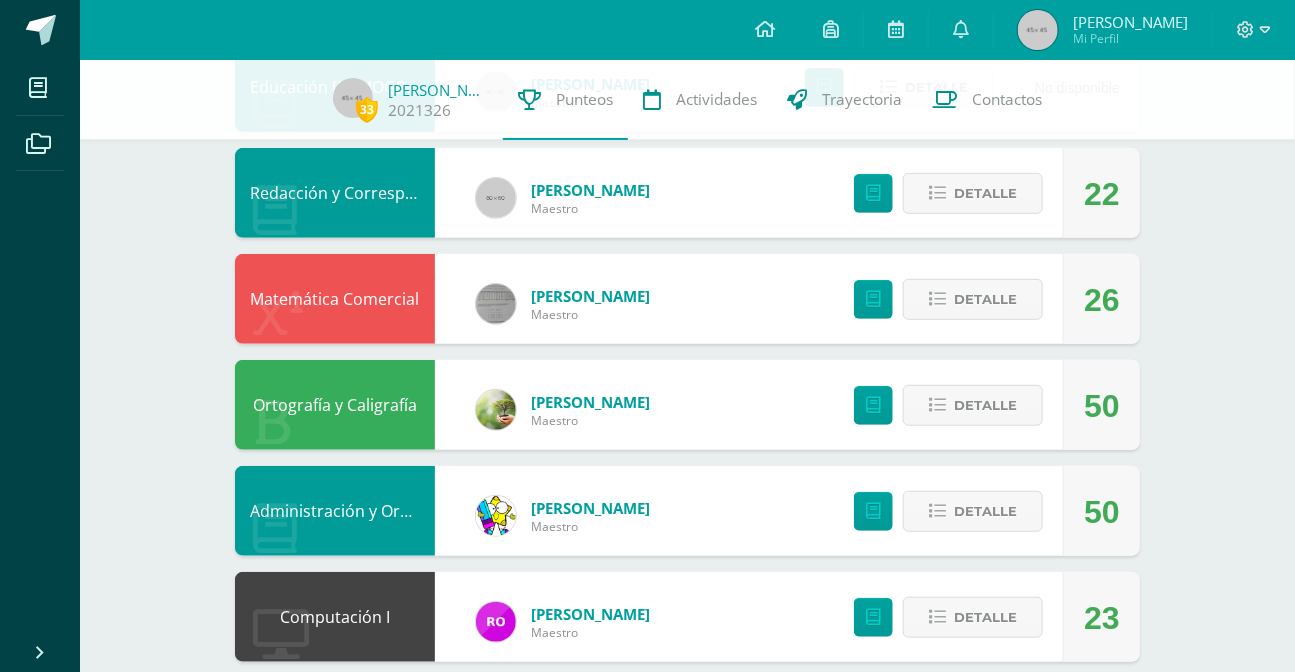 scroll, scrollTop: 363, scrollLeft: 0, axis: vertical 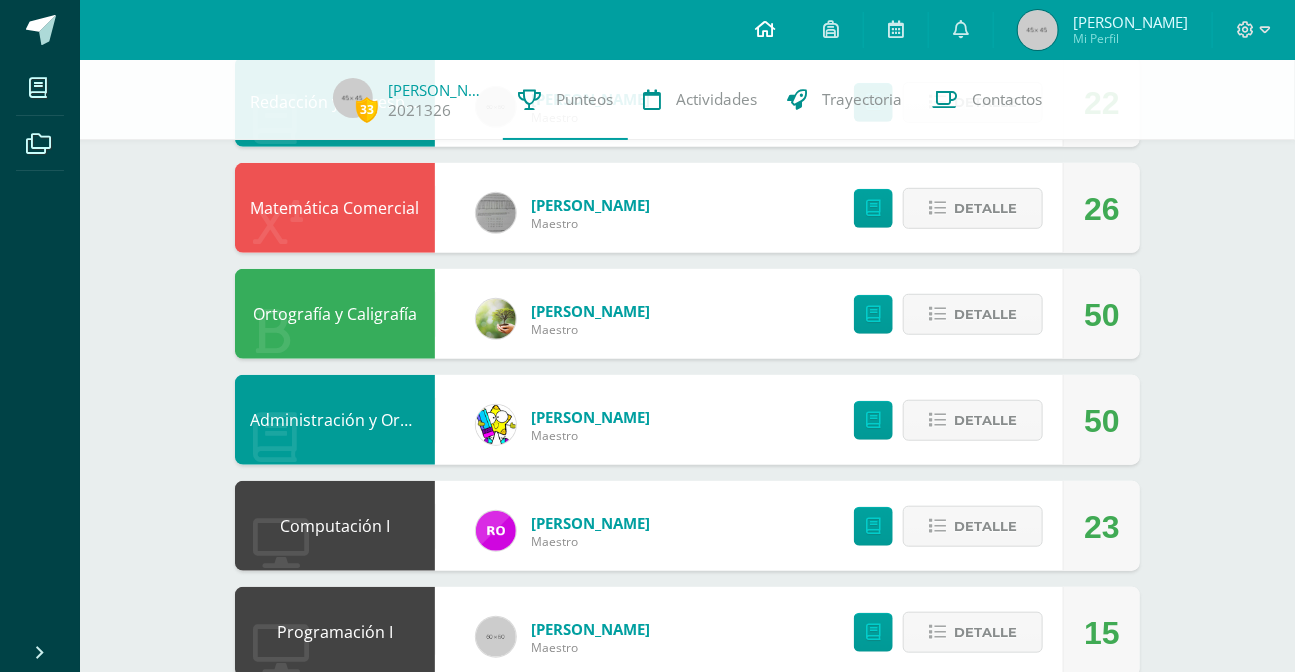 click at bounding box center (765, 30) 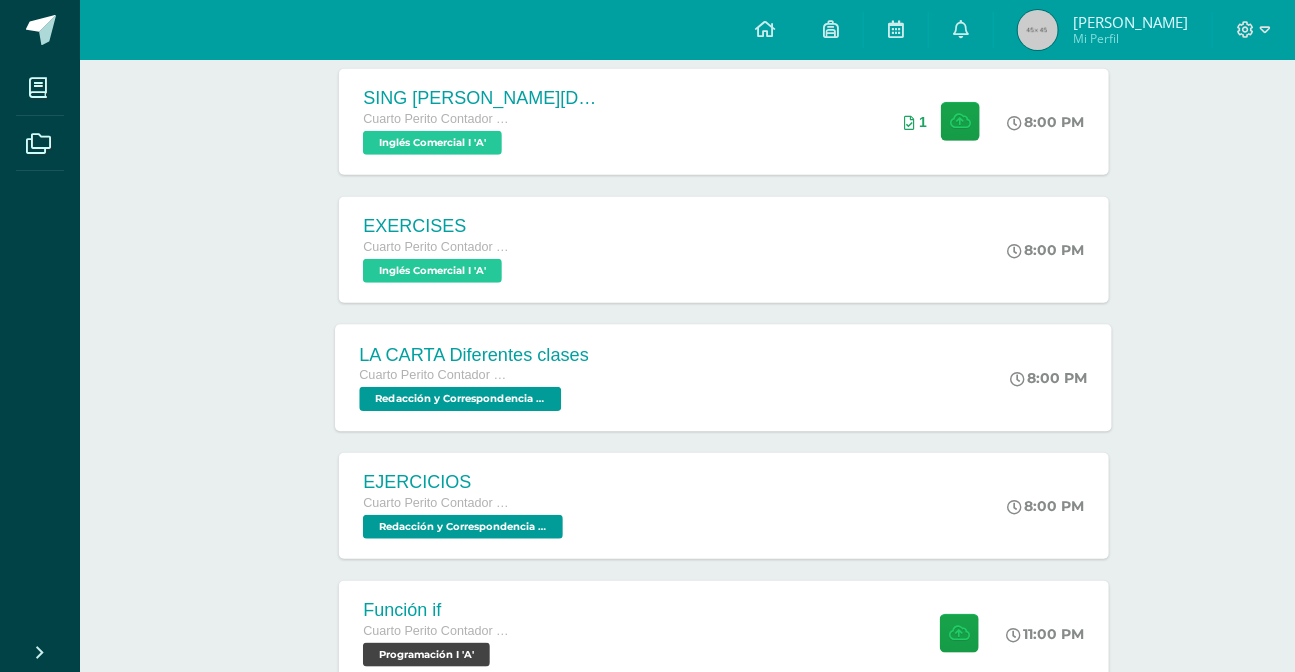 scroll, scrollTop: 545, scrollLeft: 0, axis: vertical 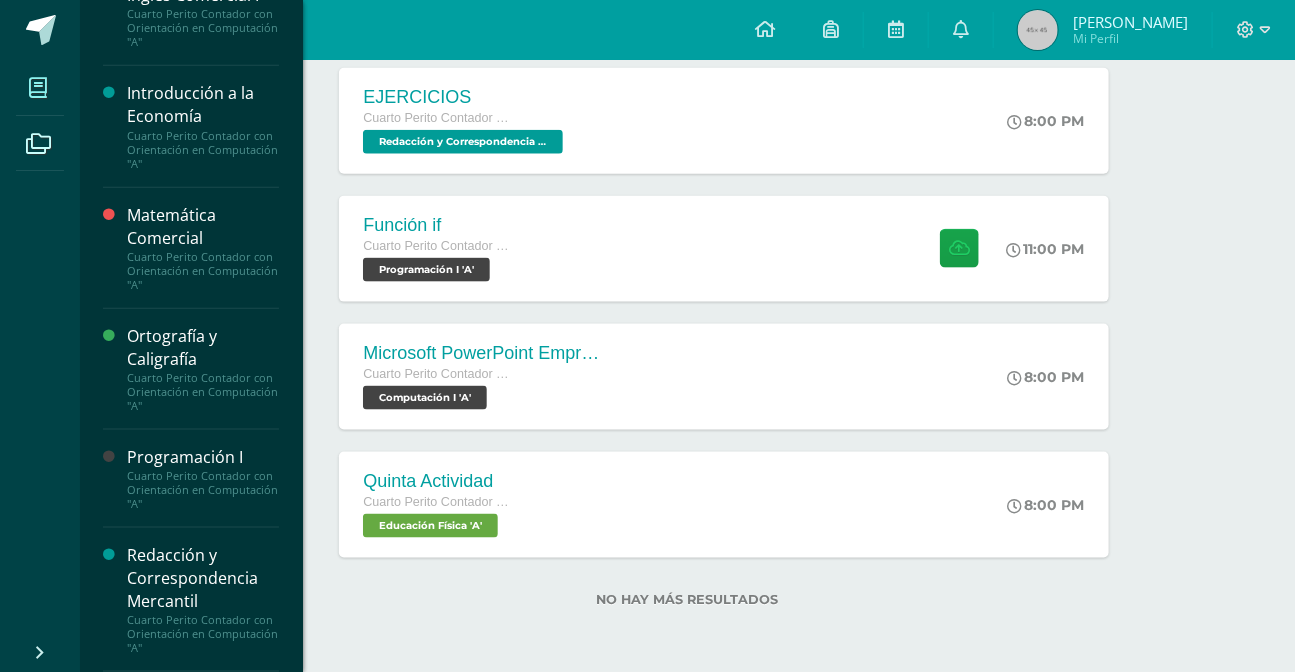 click at bounding box center (38, 88) 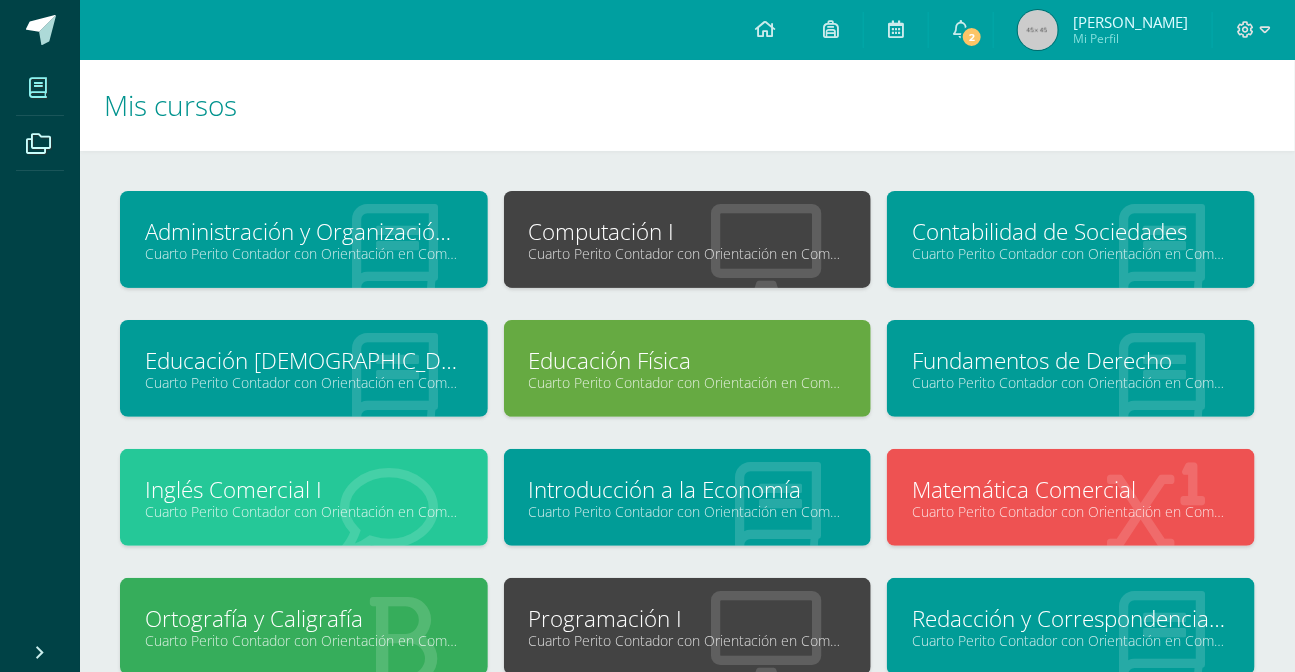 scroll, scrollTop: 166, scrollLeft: 0, axis: vertical 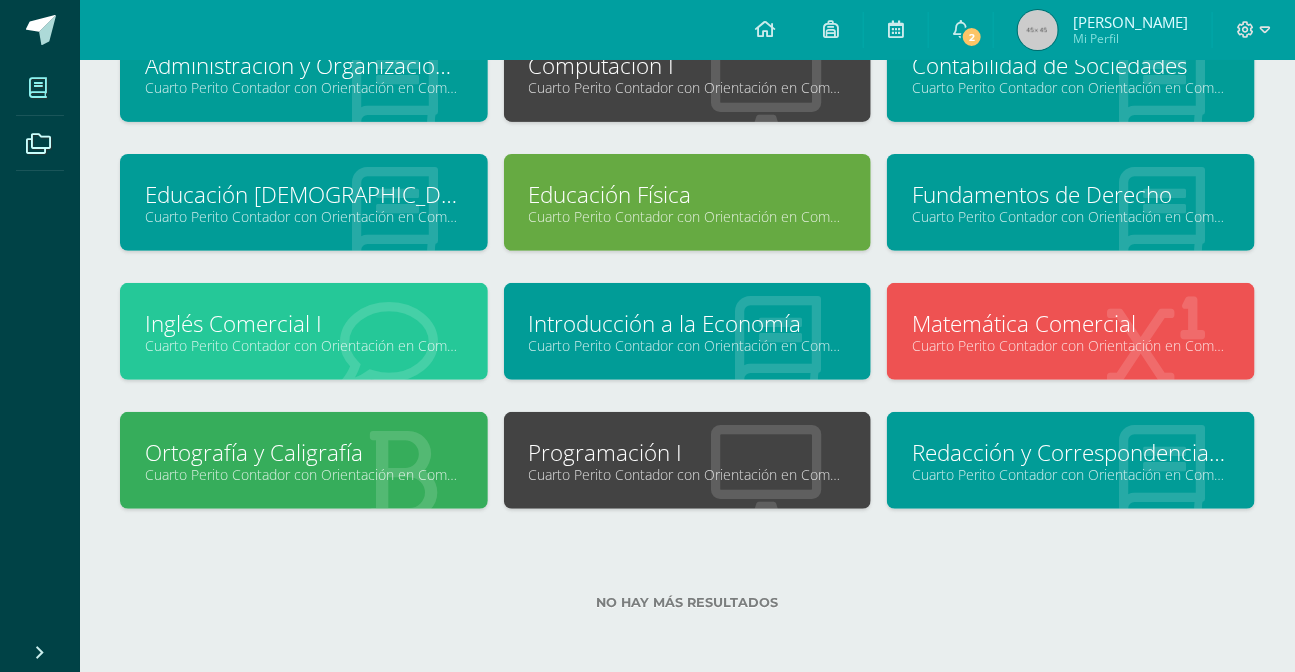 click on "Cuarto Perito Contador con Orientación en Computación "A"" at bounding box center (688, 474) 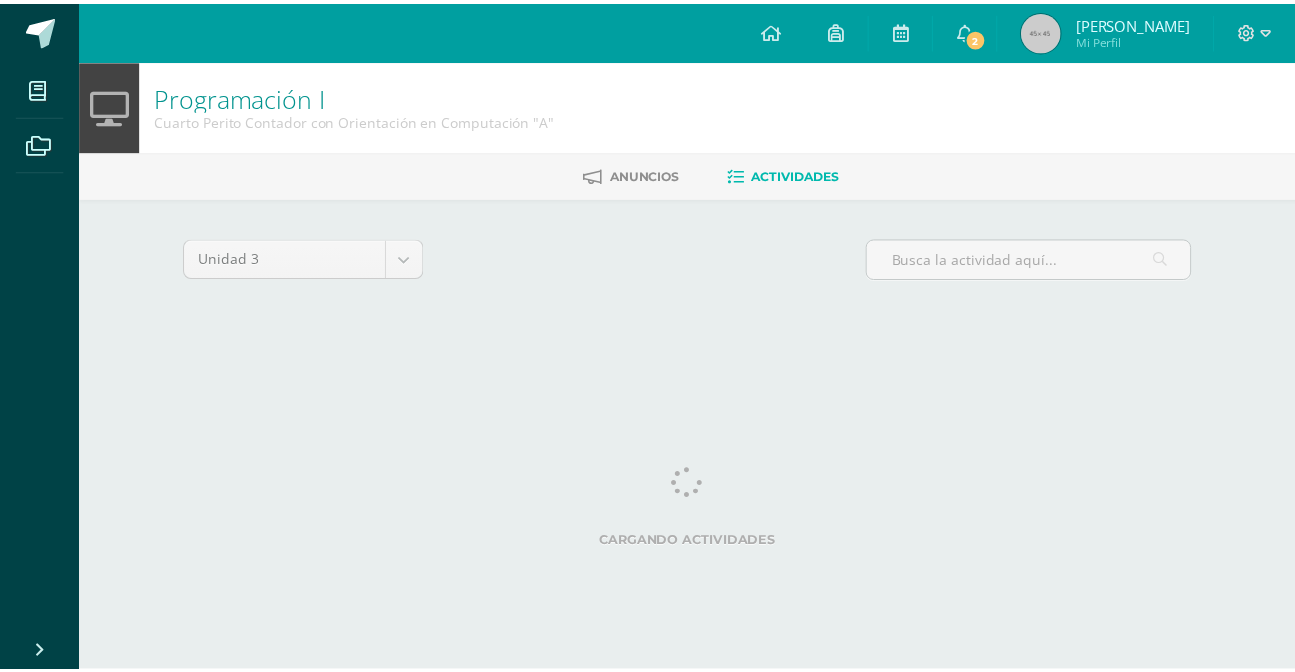scroll, scrollTop: 0, scrollLeft: 0, axis: both 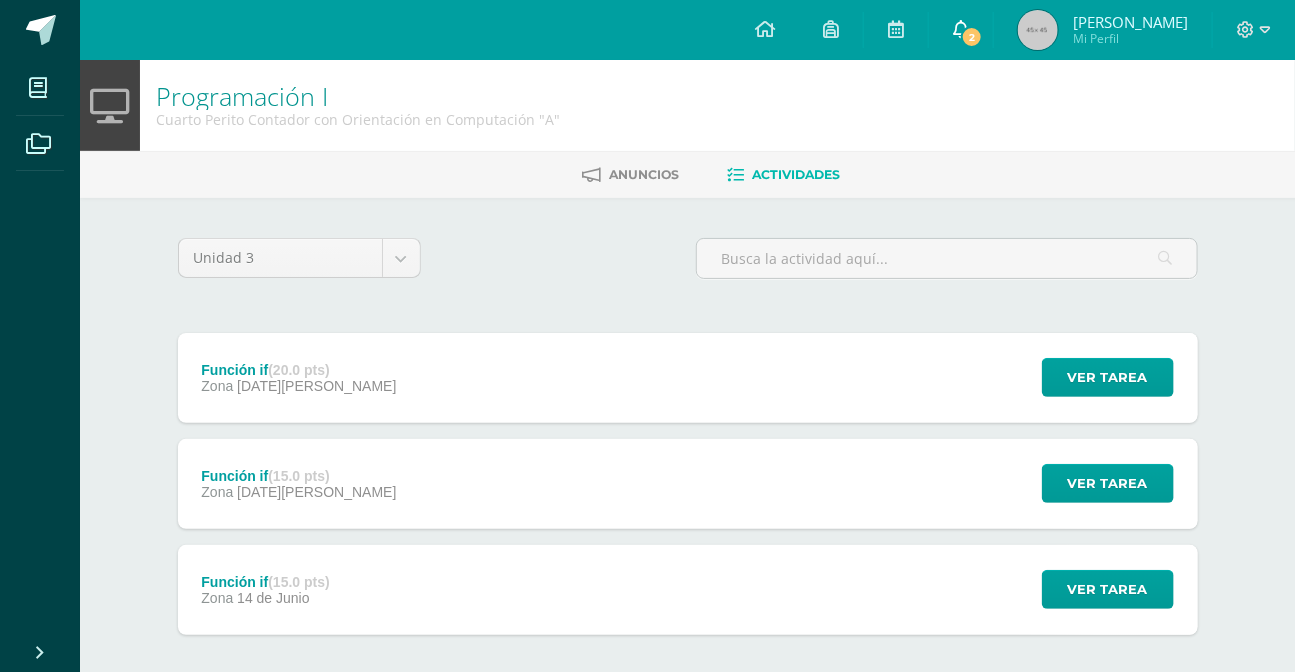 click on "2" at bounding box center (972, 37) 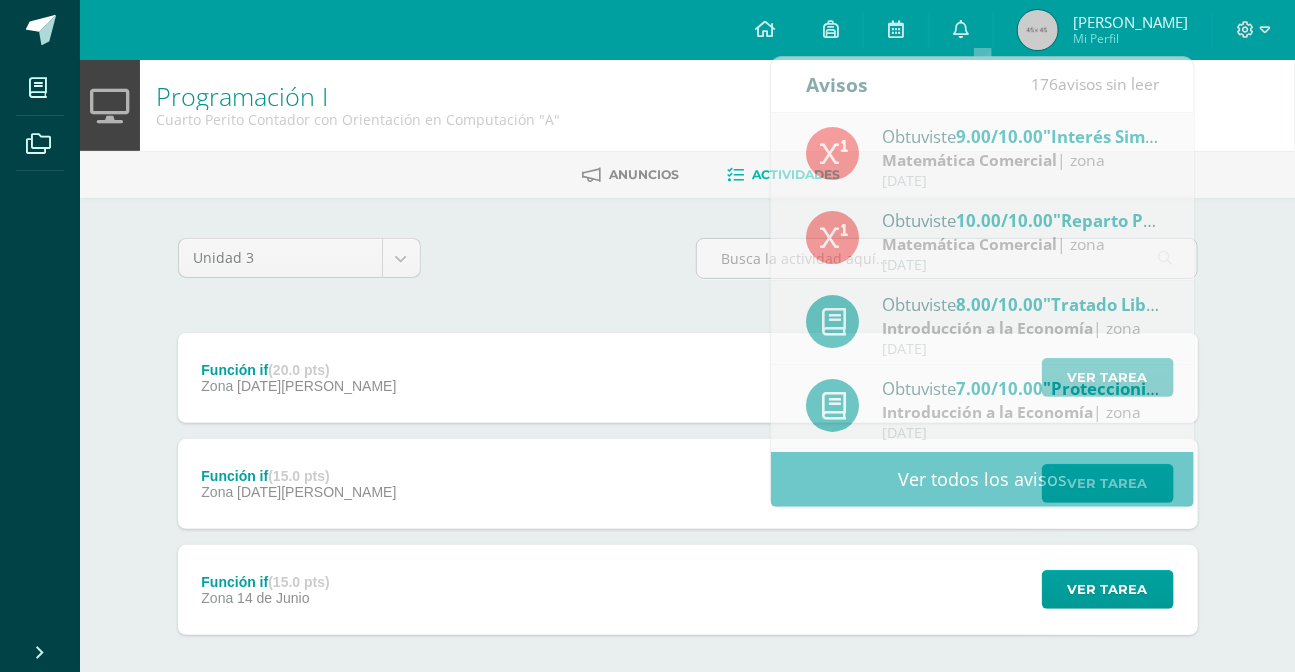 click on "Unidad 3                             Unidad 1 Unidad 2 Unidad 3 Unidad 4" at bounding box center [688, 266] 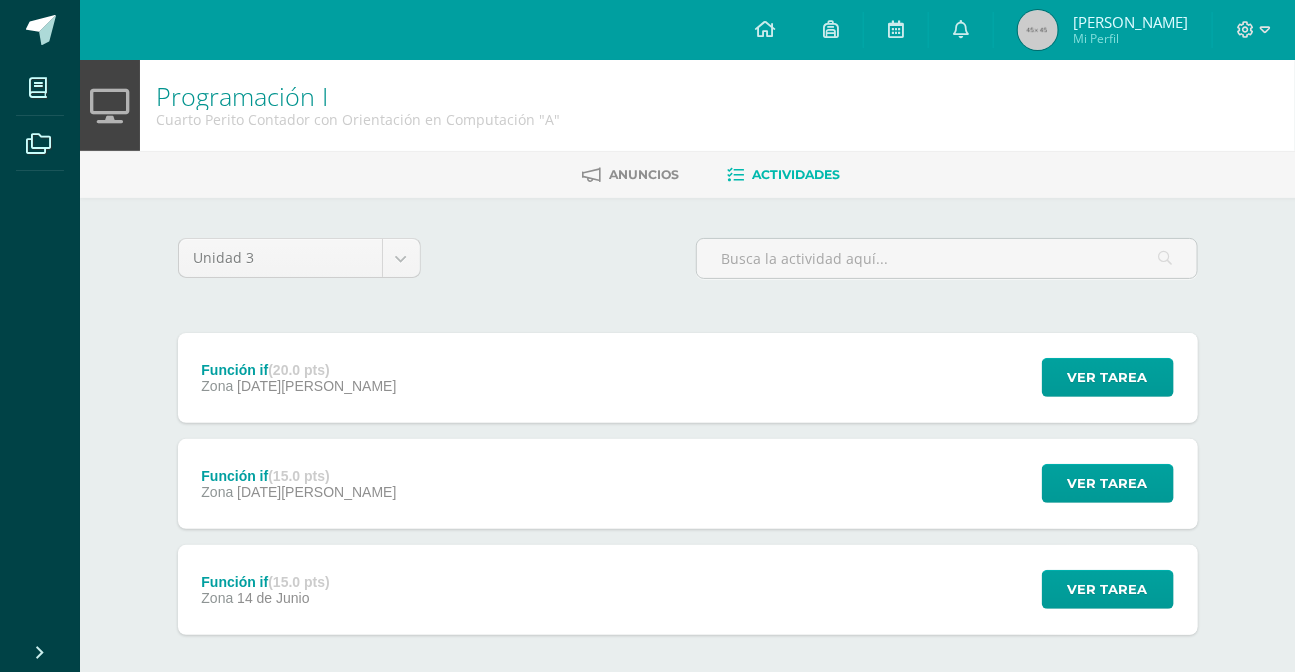 scroll, scrollTop: 90, scrollLeft: 0, axis: vertical 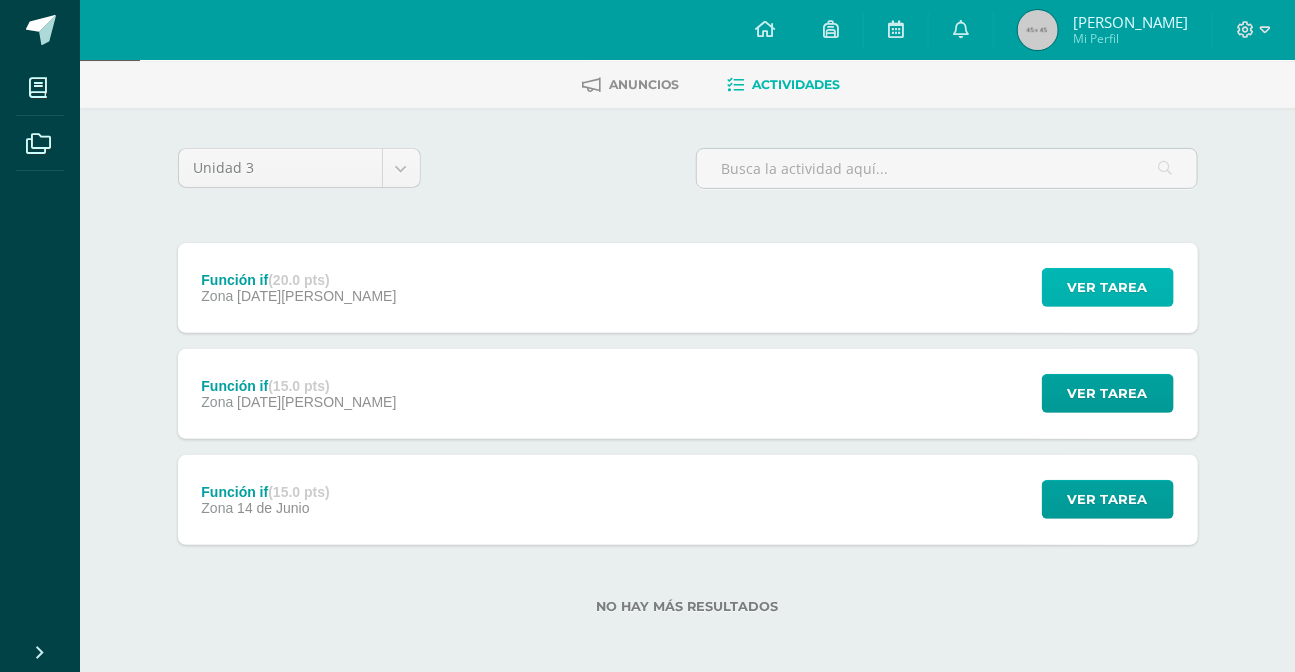 click on "Ver tarea" at bounding box center [1108, 287] 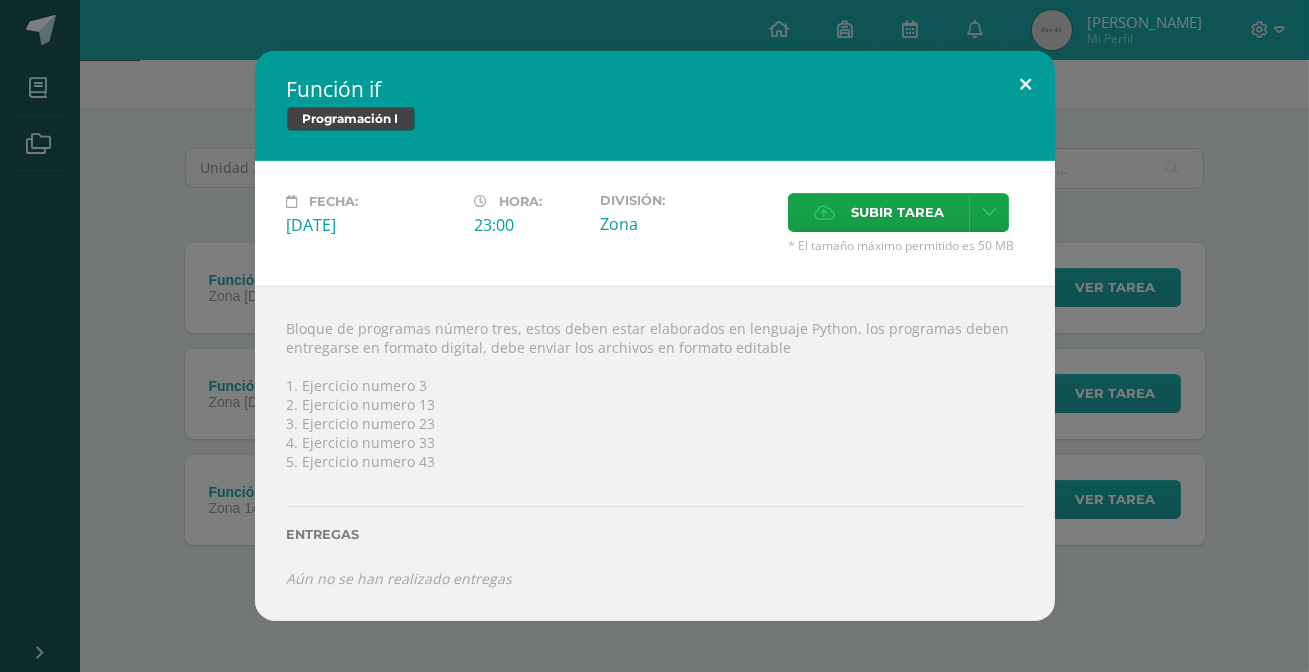 click at bounding box center (1026, 85) 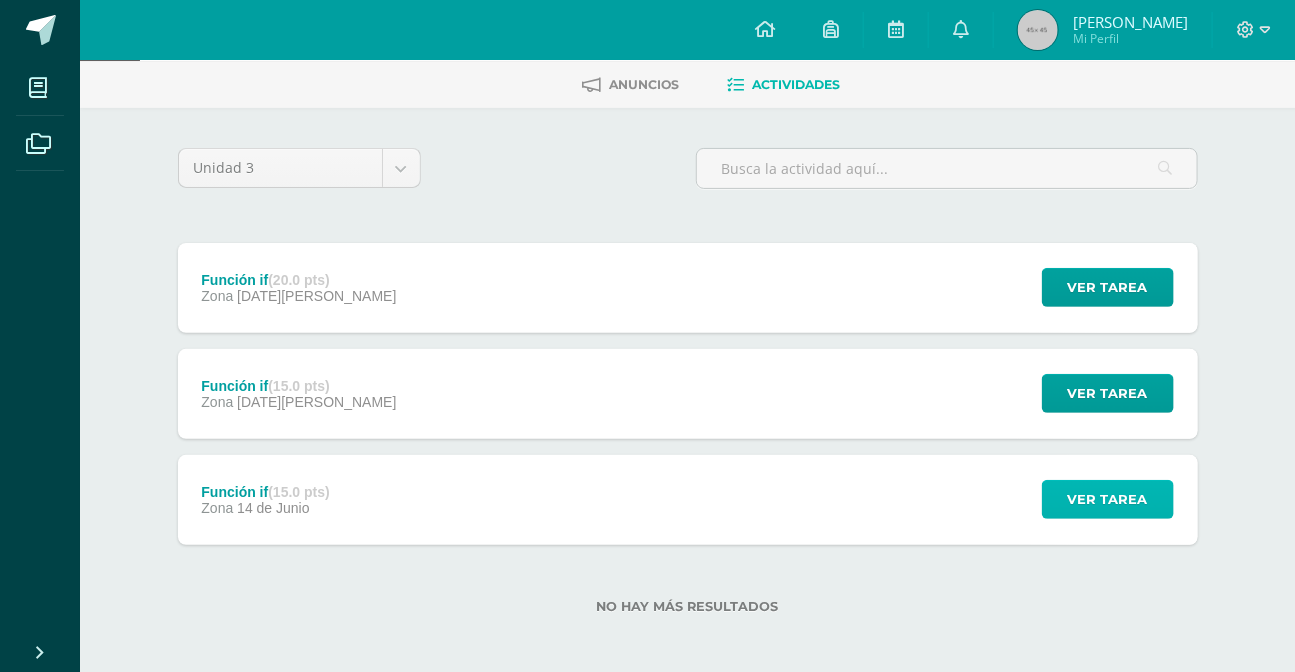 click on "Ver tarea" at bounding box center [1108, 499] 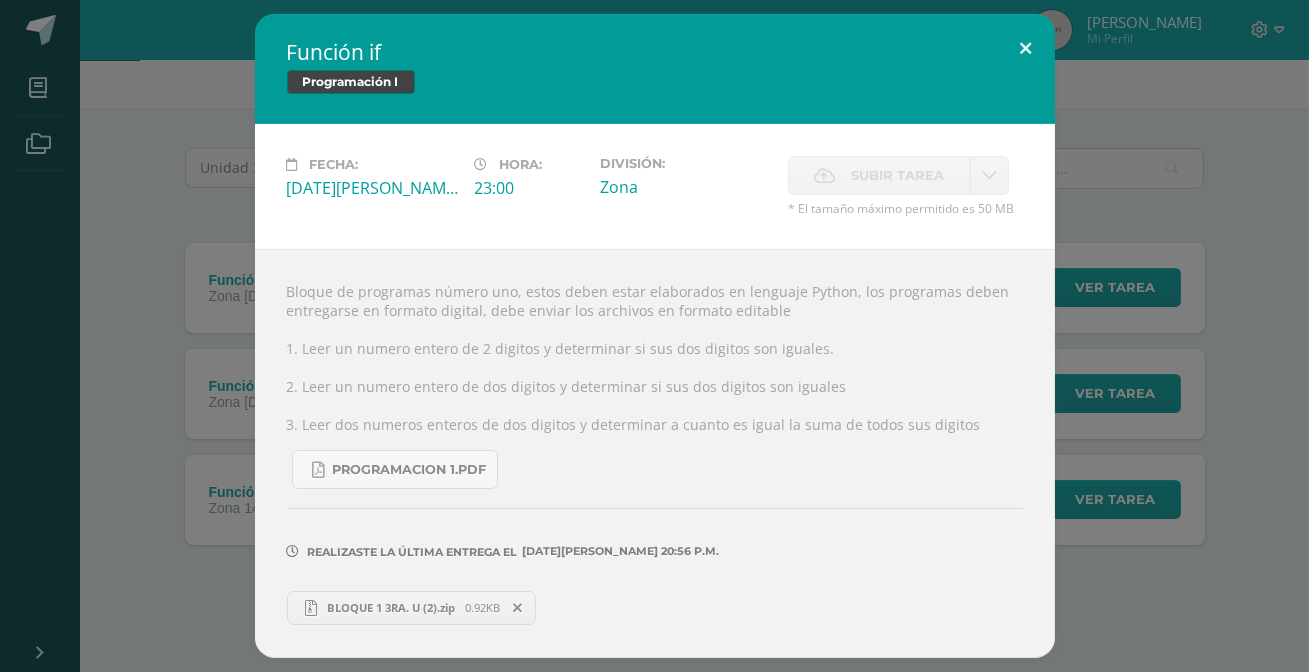 click at bounding box center [1026, 48] 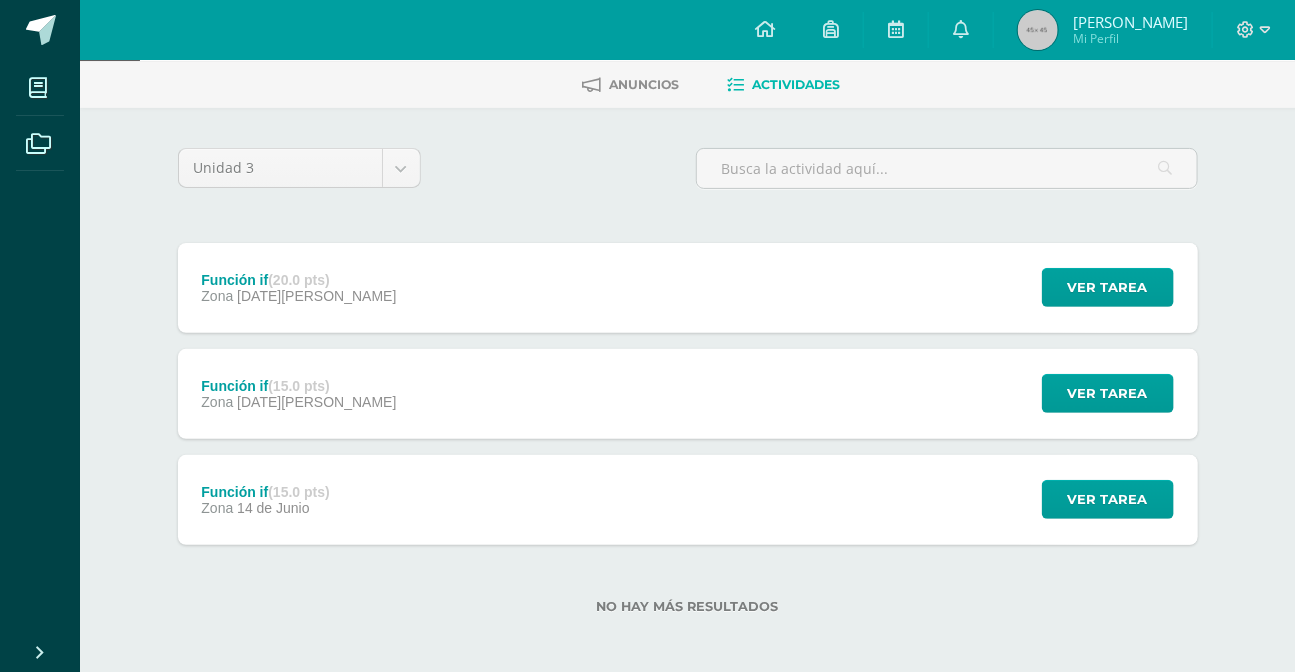 click on "Ver tarea" at bounding box center [1105, 394] 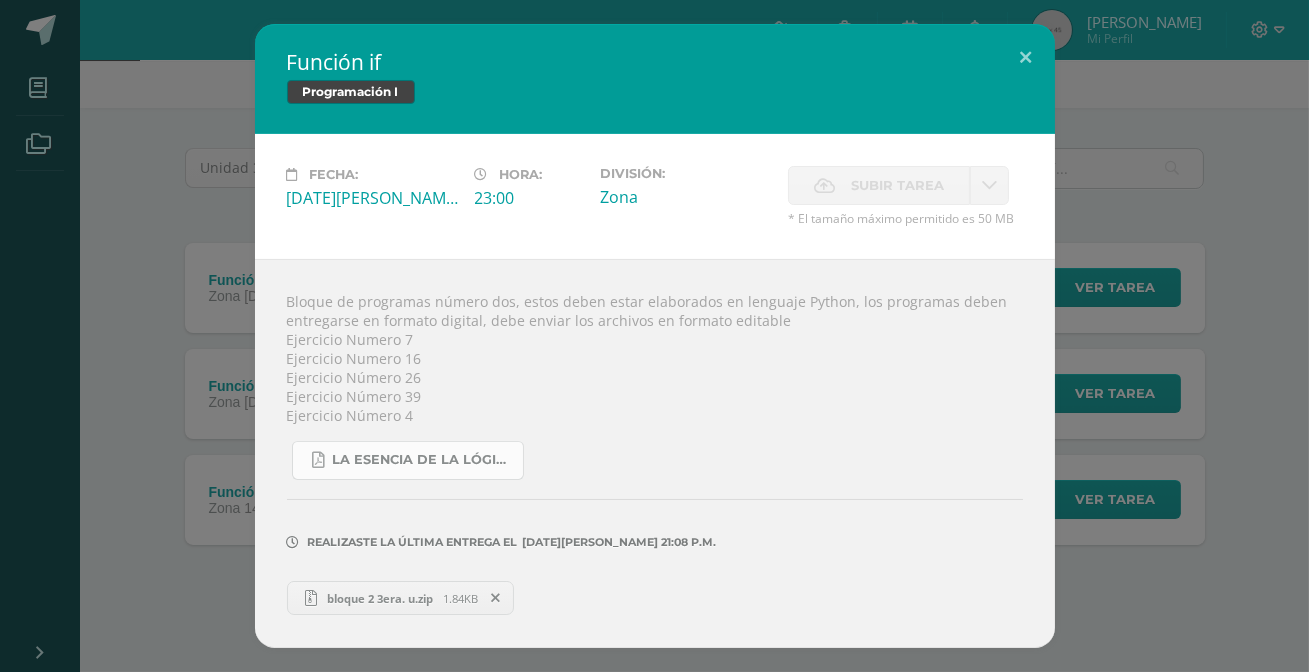 click on "La Esencia de la Lógica de Programación - Omar Trejos Buritica - 1ra Edición.pdf" at bounding box center [408, 460] 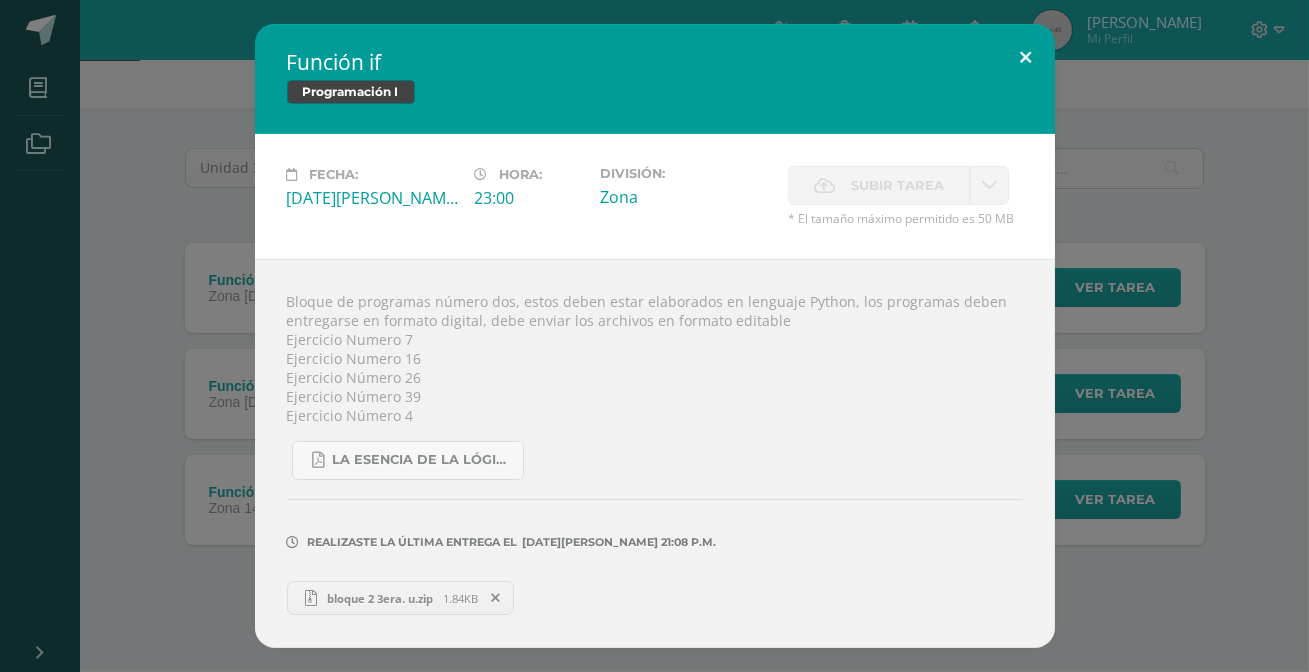 click at bounding box center [1026, 58] 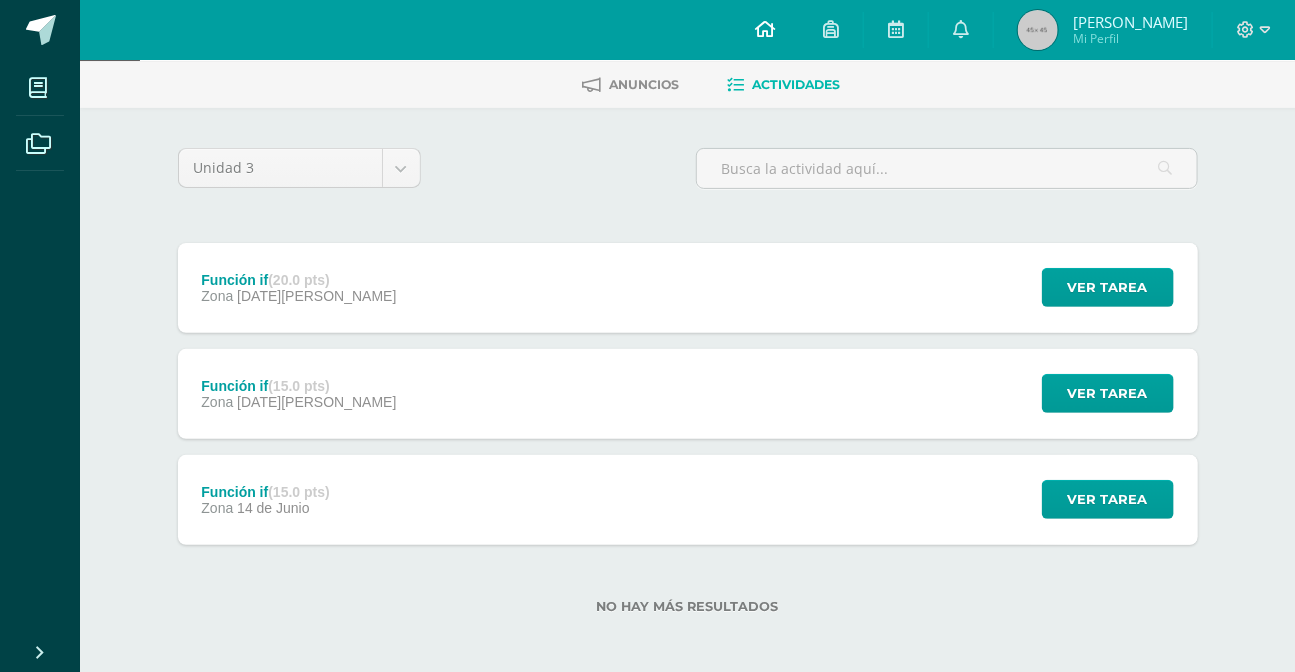 click at bounding box center [765, 30] 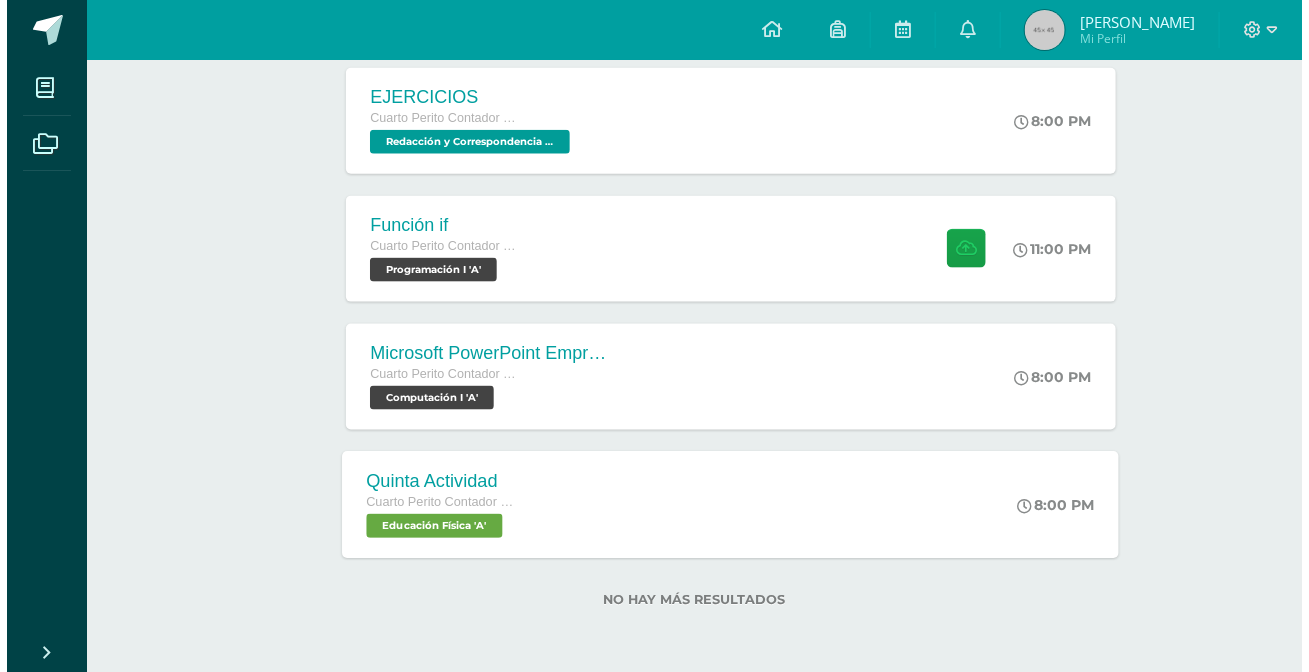 scroll, scrollTop: 748, scrollLeft: 0, axis: vertical 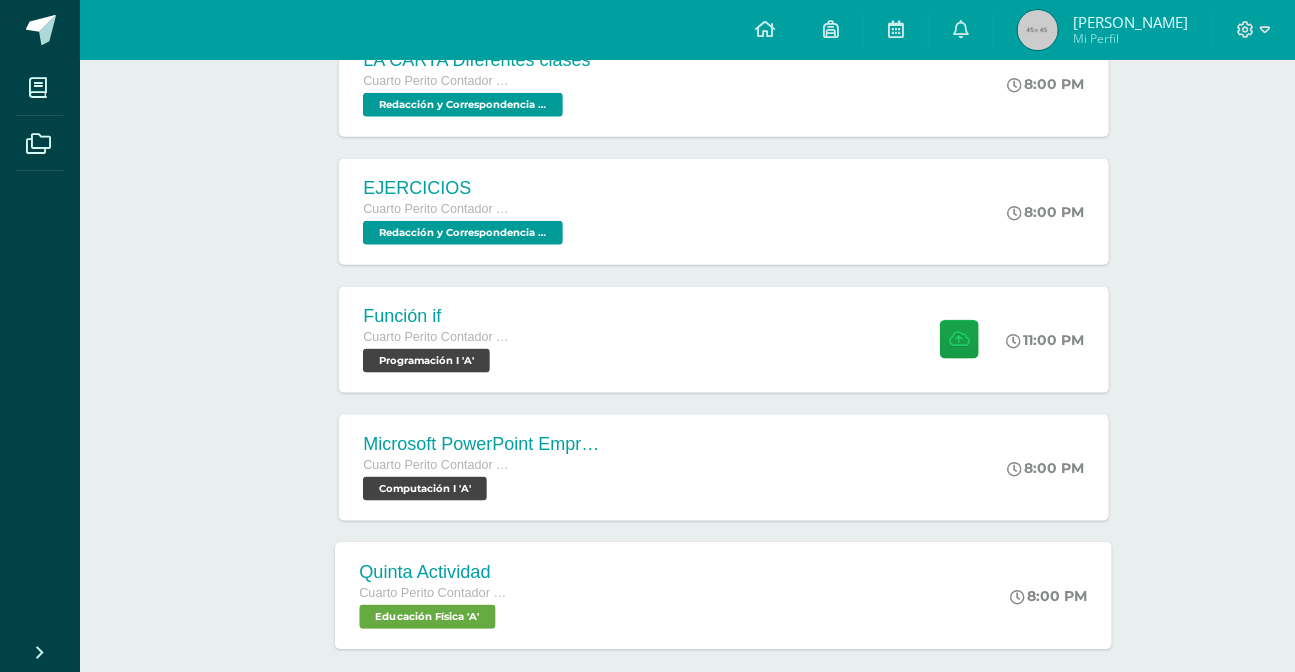 click on "Quinta Actividad
Cuarto Perito Contador con Orientación en Computación
Educación Física 'A'
8:00 PM
Quinta Actividad
Educación Física
Cargando contenido" at bounding box center (724, 595) 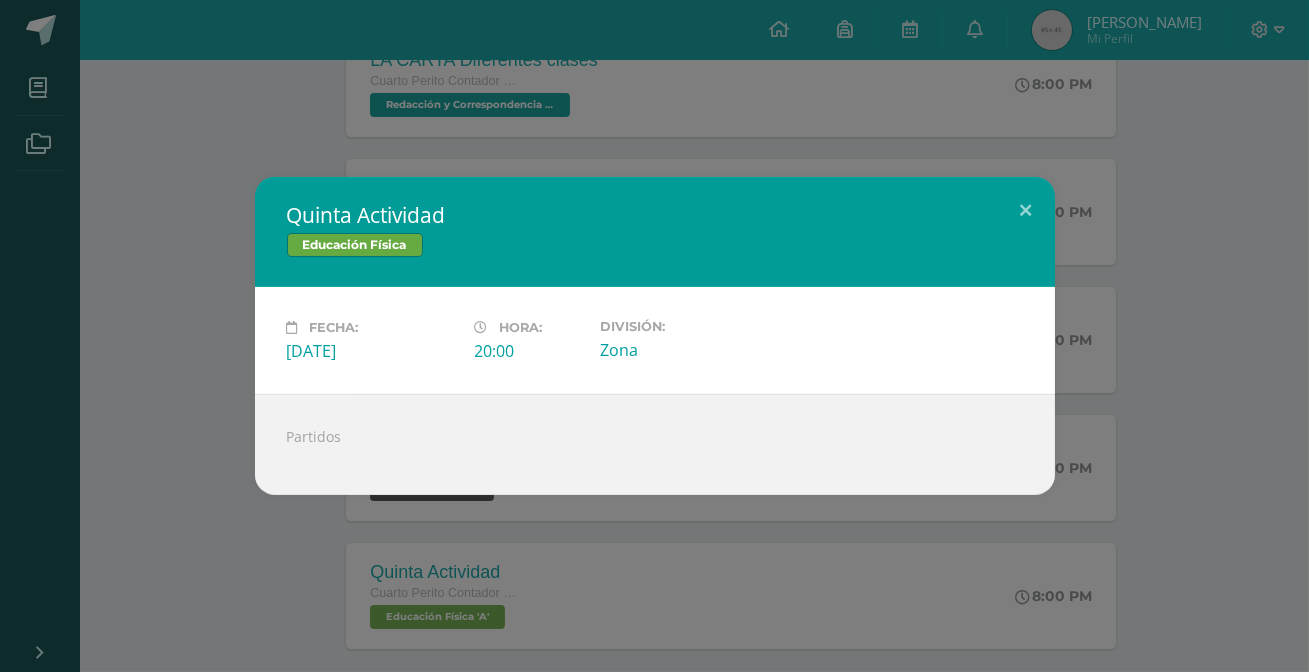 drag, startPoint x: 354, startPoint y: 439, endPoint x: 270, endPoint y: 428, distance: 84.71718 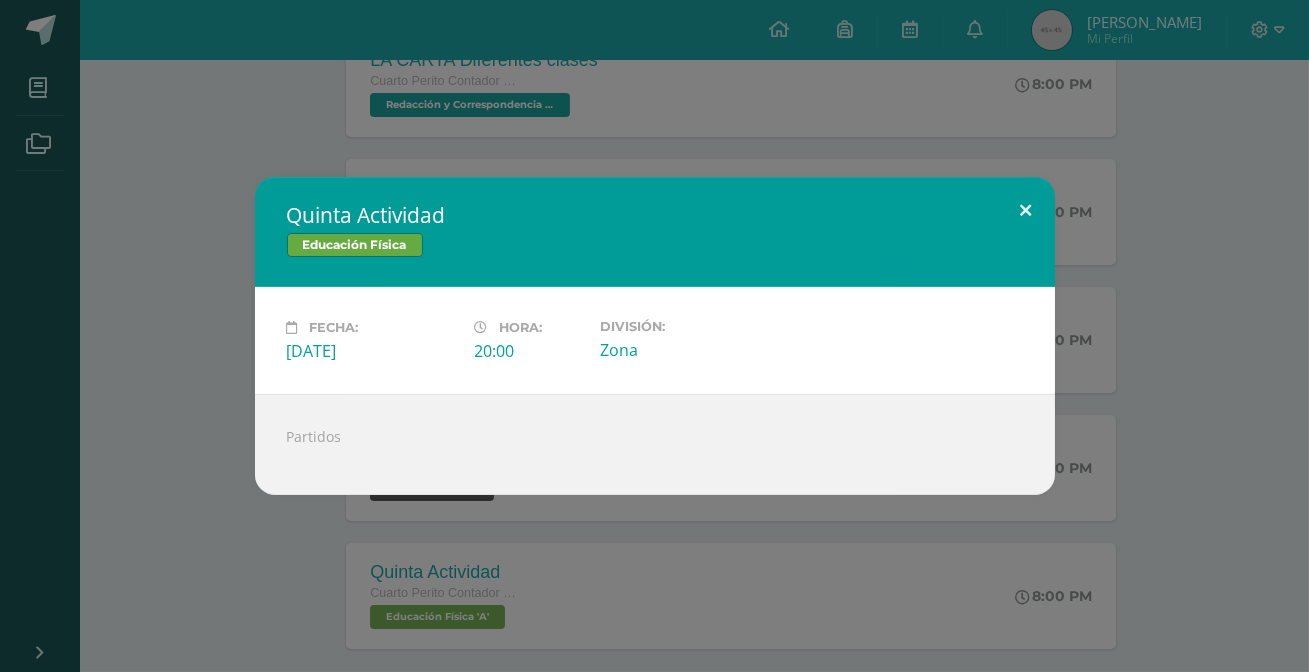 click at bounding box center (1026, 211) 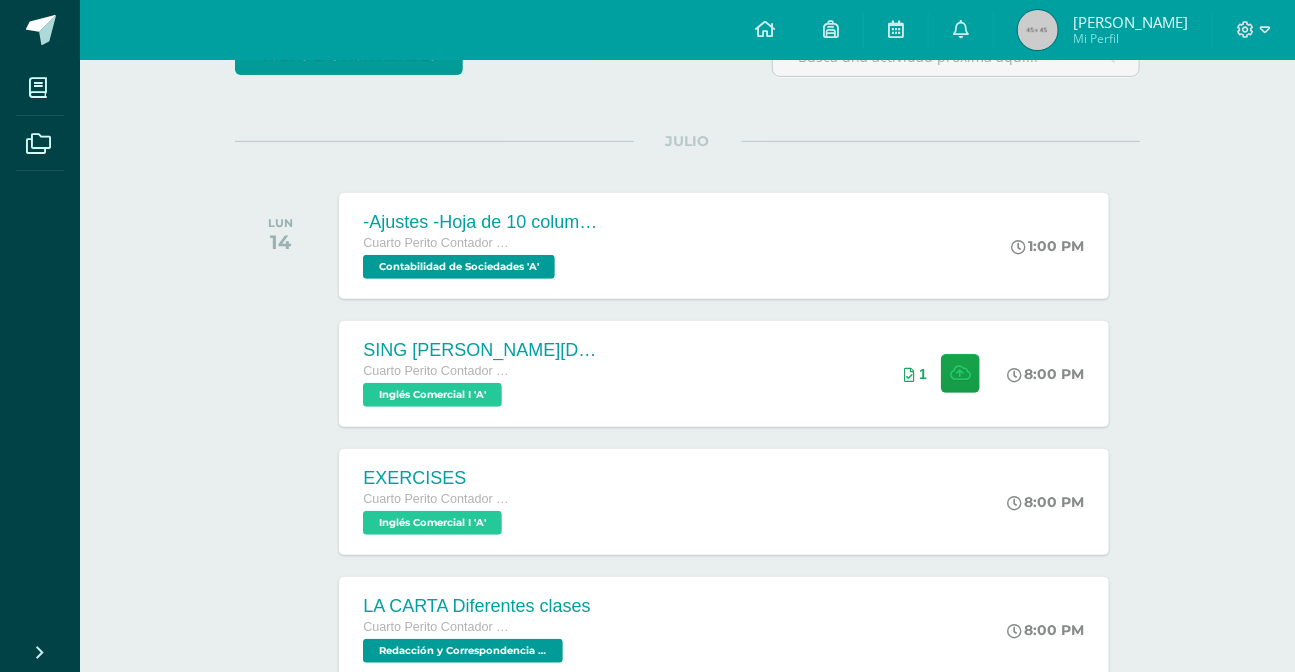 scroll, scrollTop: 0, scrollLeft: 0, axis: both 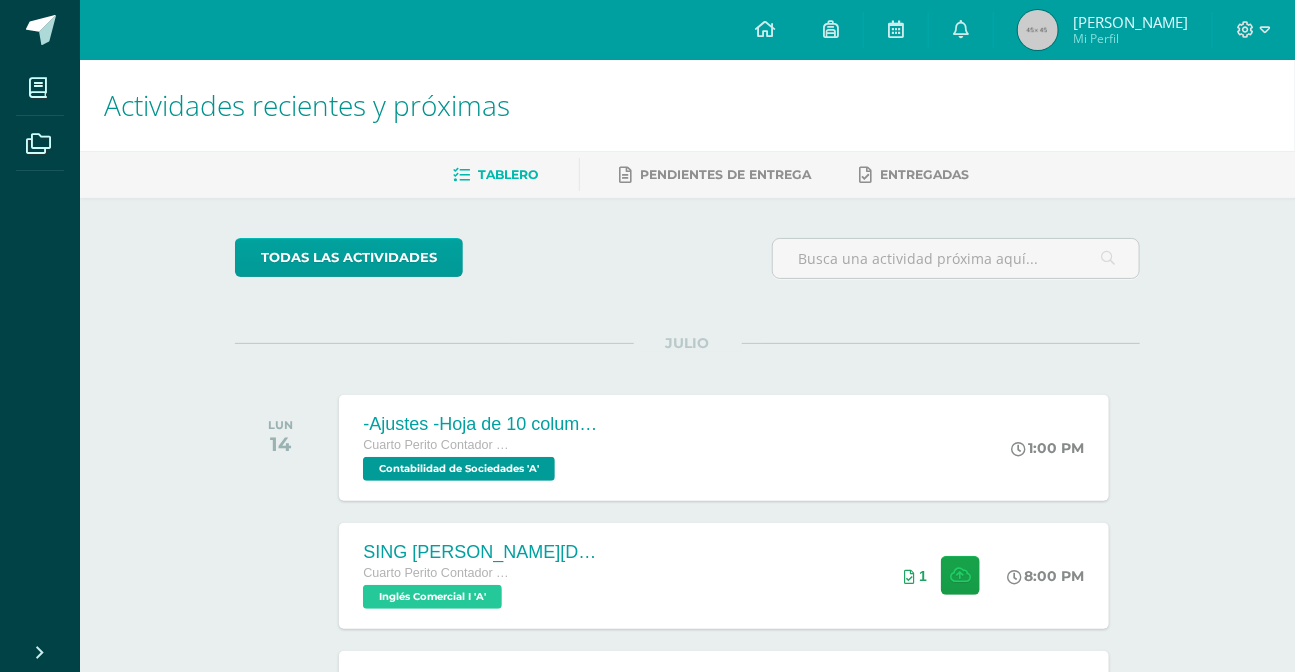 click at bounding box center [1254, 30] 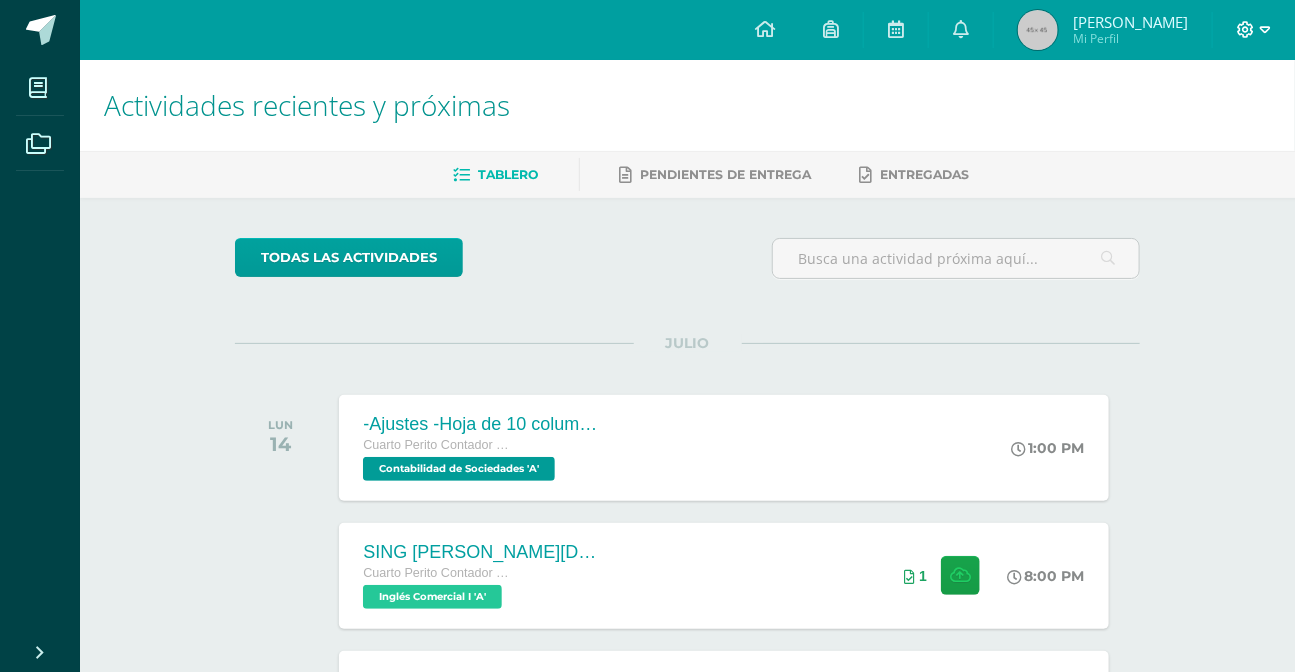 click 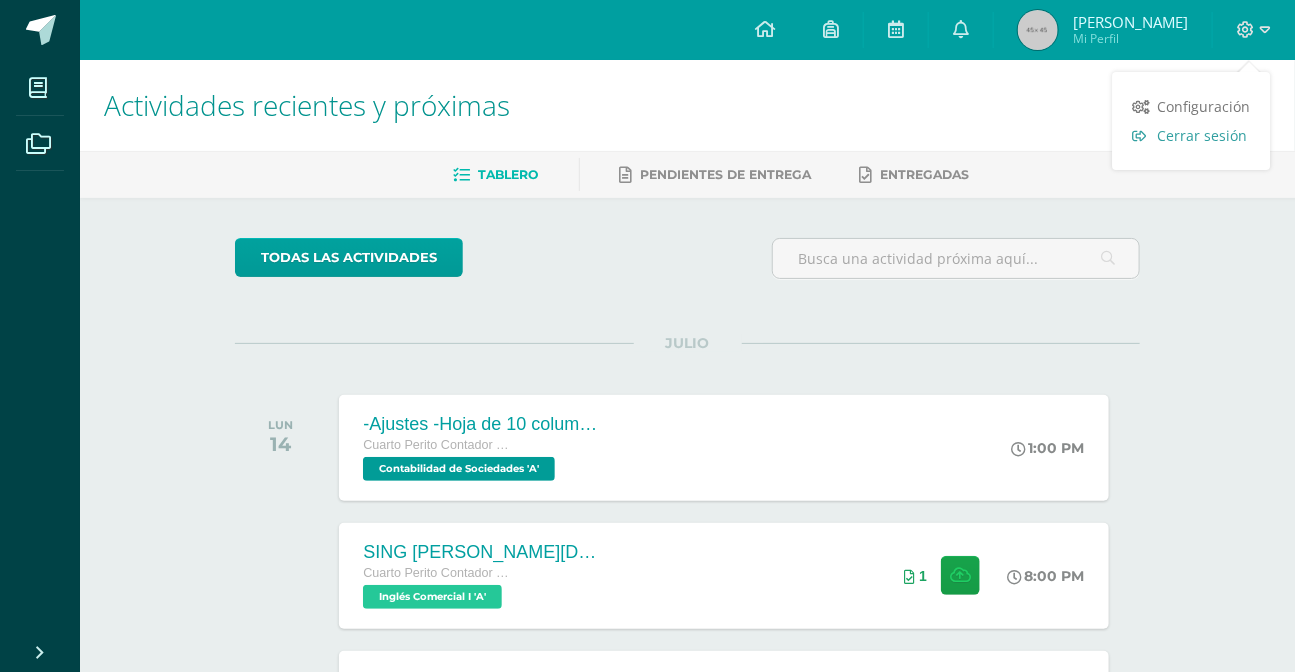 click on "Cerrar sesión" at bounding box center (1191, 135) 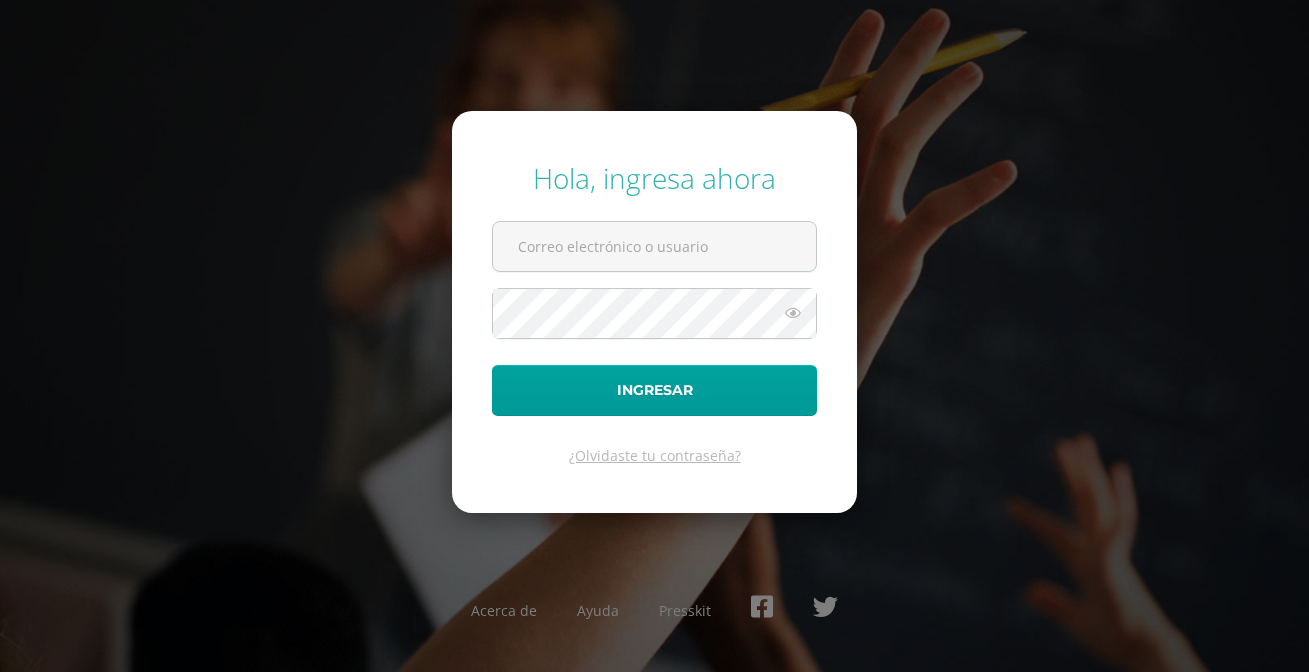 scroll, scrollTop: 0, scrollLeft: 0, axis: both 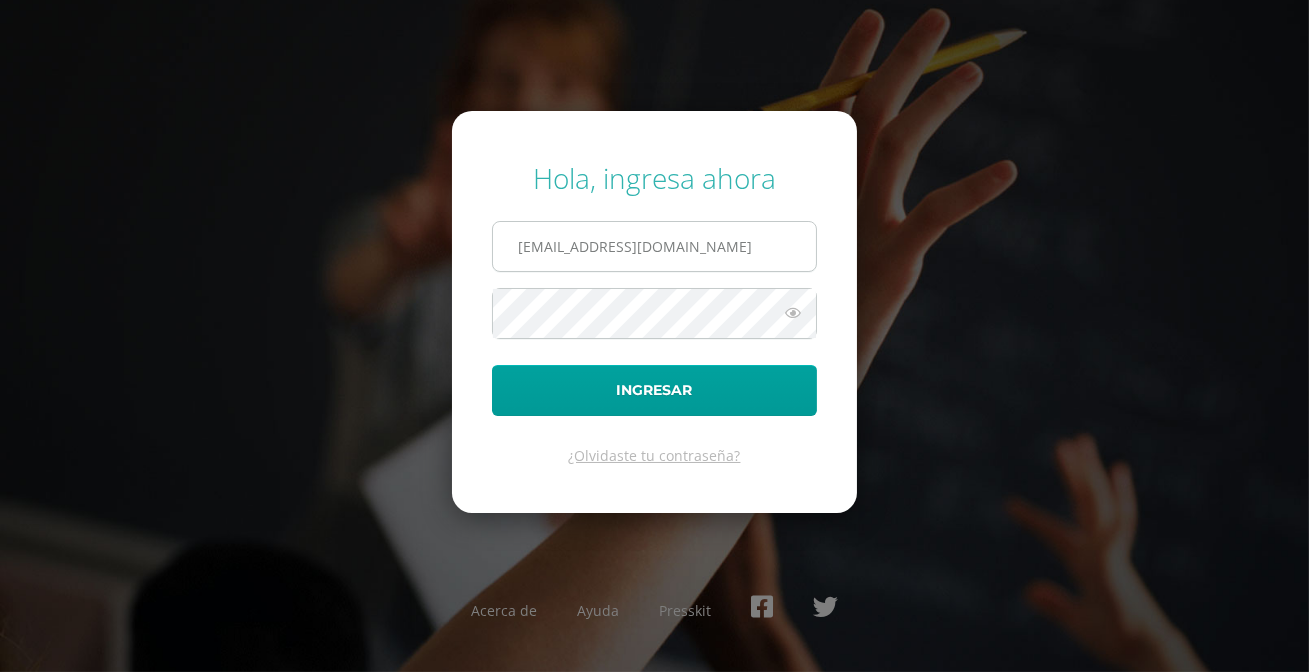 click on "2021326@laestrella.edu.gt" at bounding box center (654, 246) 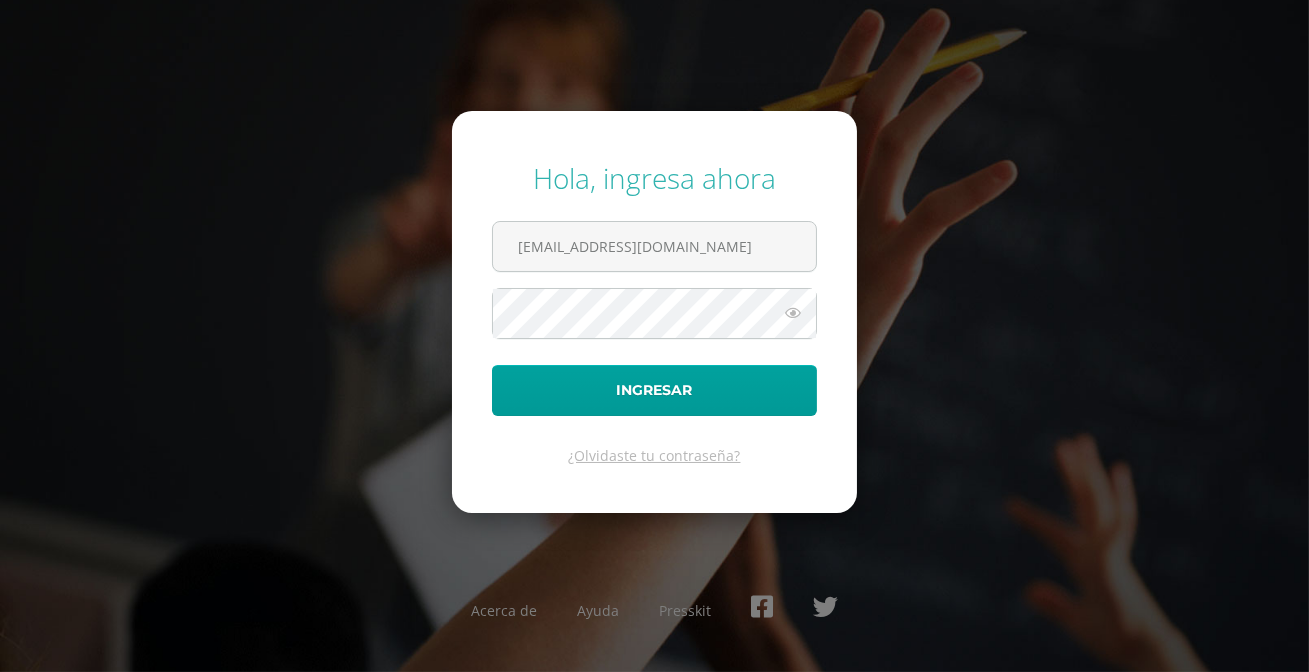 type on "2021020@laestrella.edu.gt" 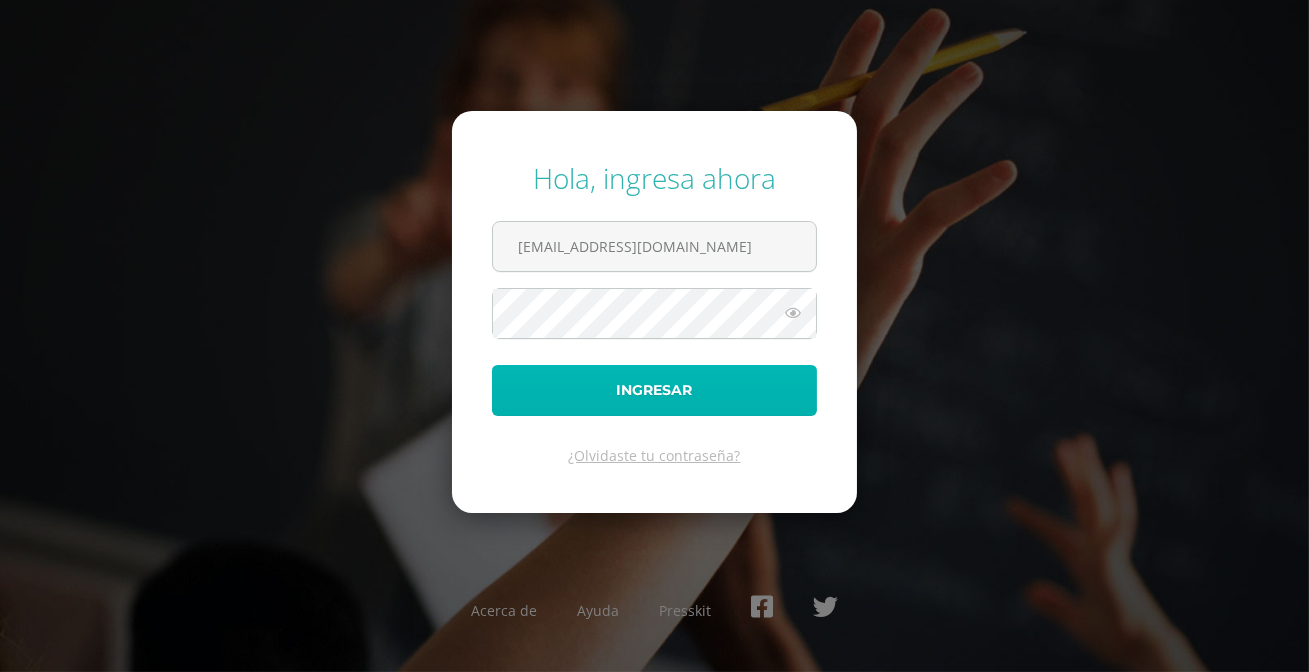 click on "Hola, ingresa ahora  2021020@laestrella.edu.gt Ingresar ¿Olvidaste tu contraseña?" at bounding box center (654, 312) 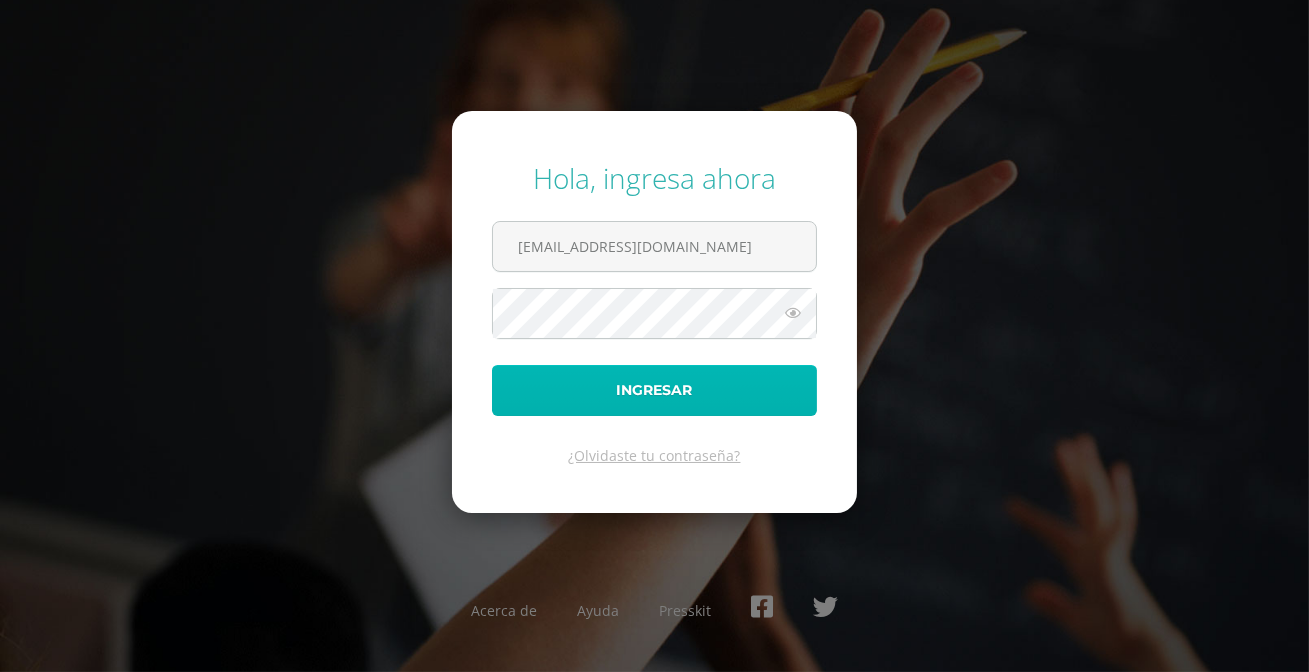 click on "Ingresar" at bounding box center [654, 390] 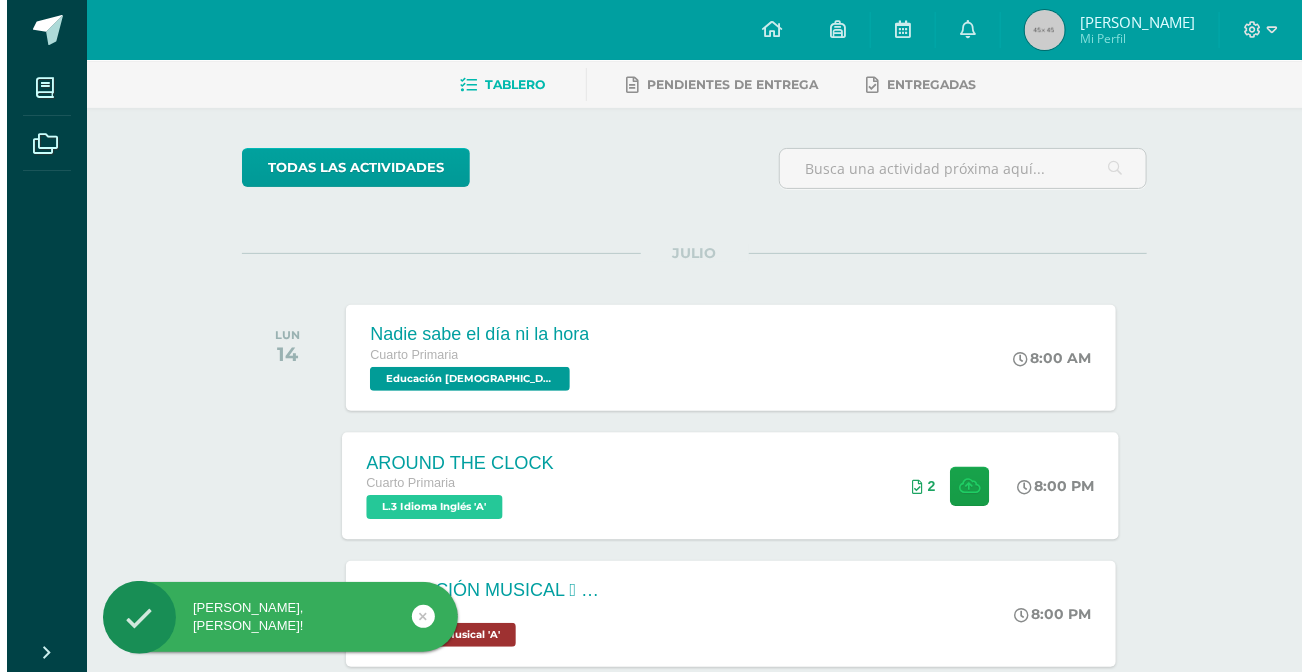 scroll, scrollTop: 181, scrollLeft: 0, axis: vertical 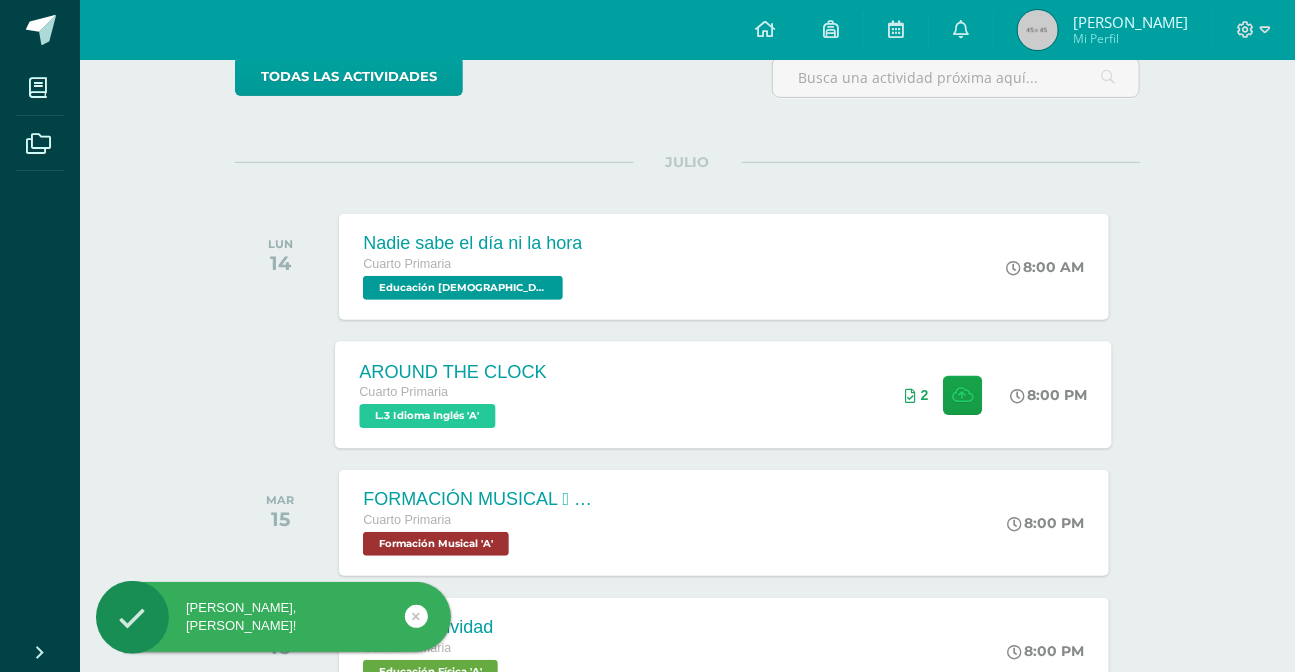 click on "Cuarto Primaria" at bounding box center (454, 393) 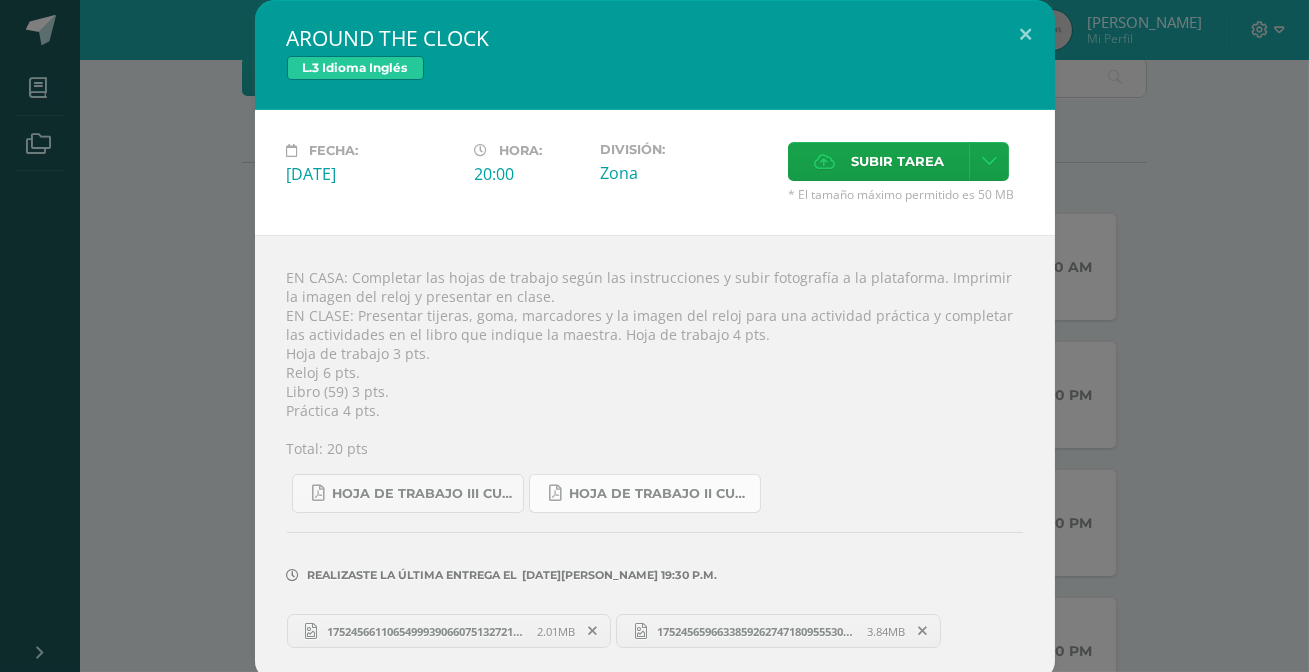 click on "Hoja de trabajo II CUARTO (RELOJ).pdf" at bounding box center (660, 494) 